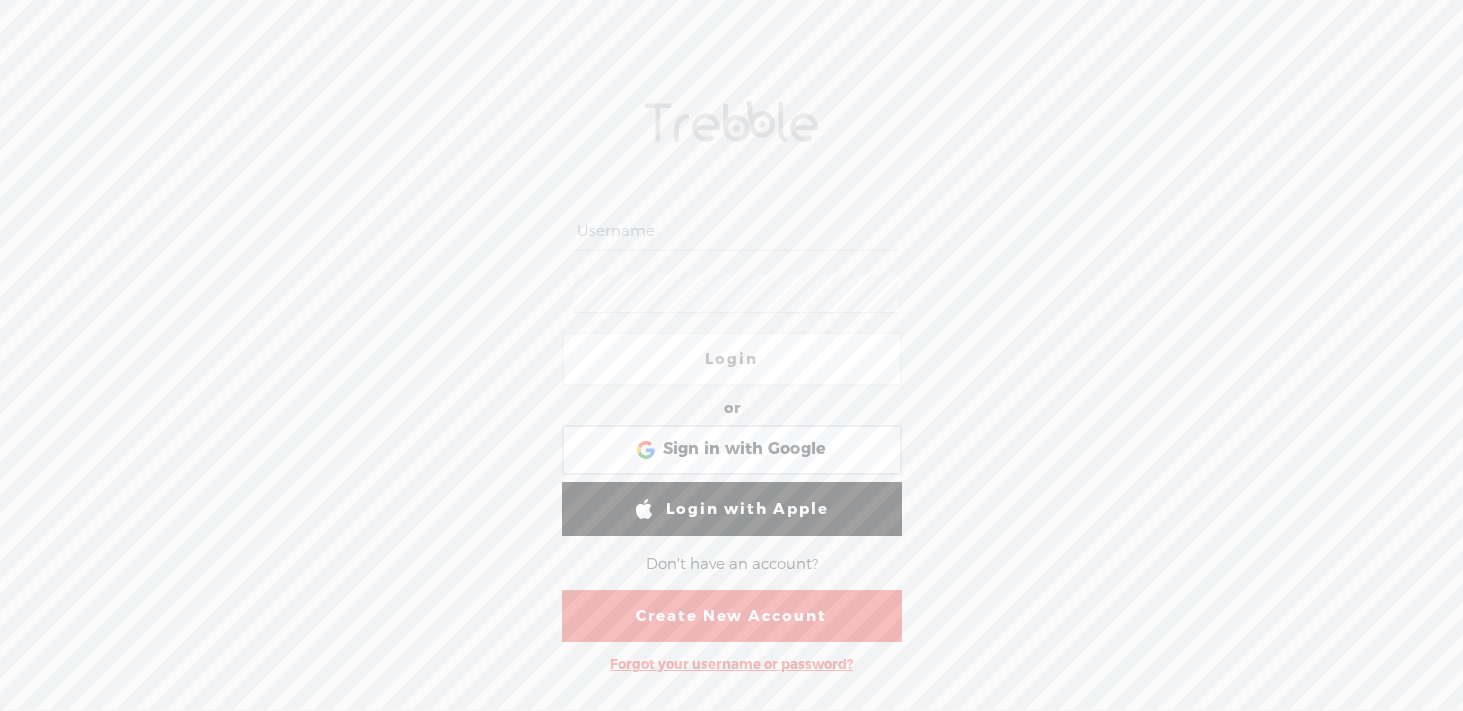 scroll, scrollTop: 0, scrollLeft: 0, axis: both 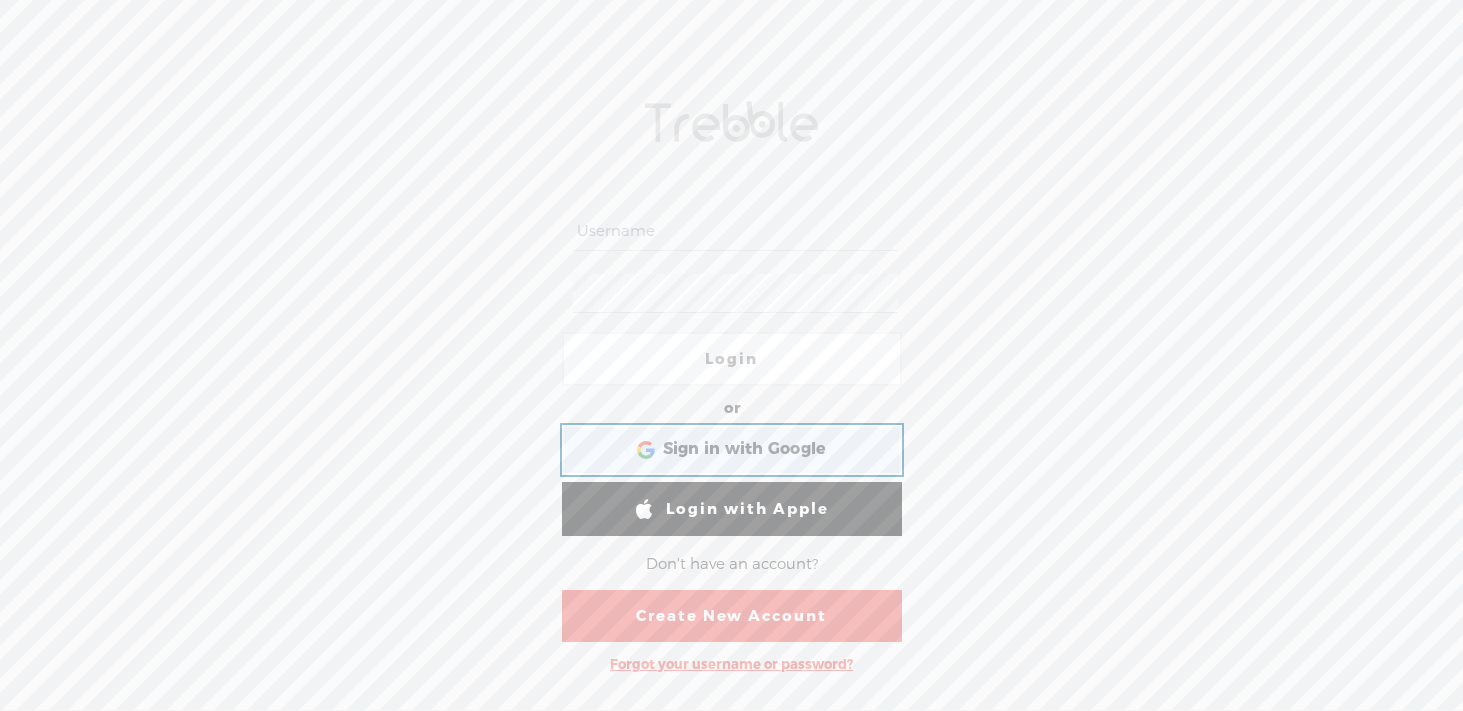 click on "Sign in with Google" at bounding box center [745, 449] 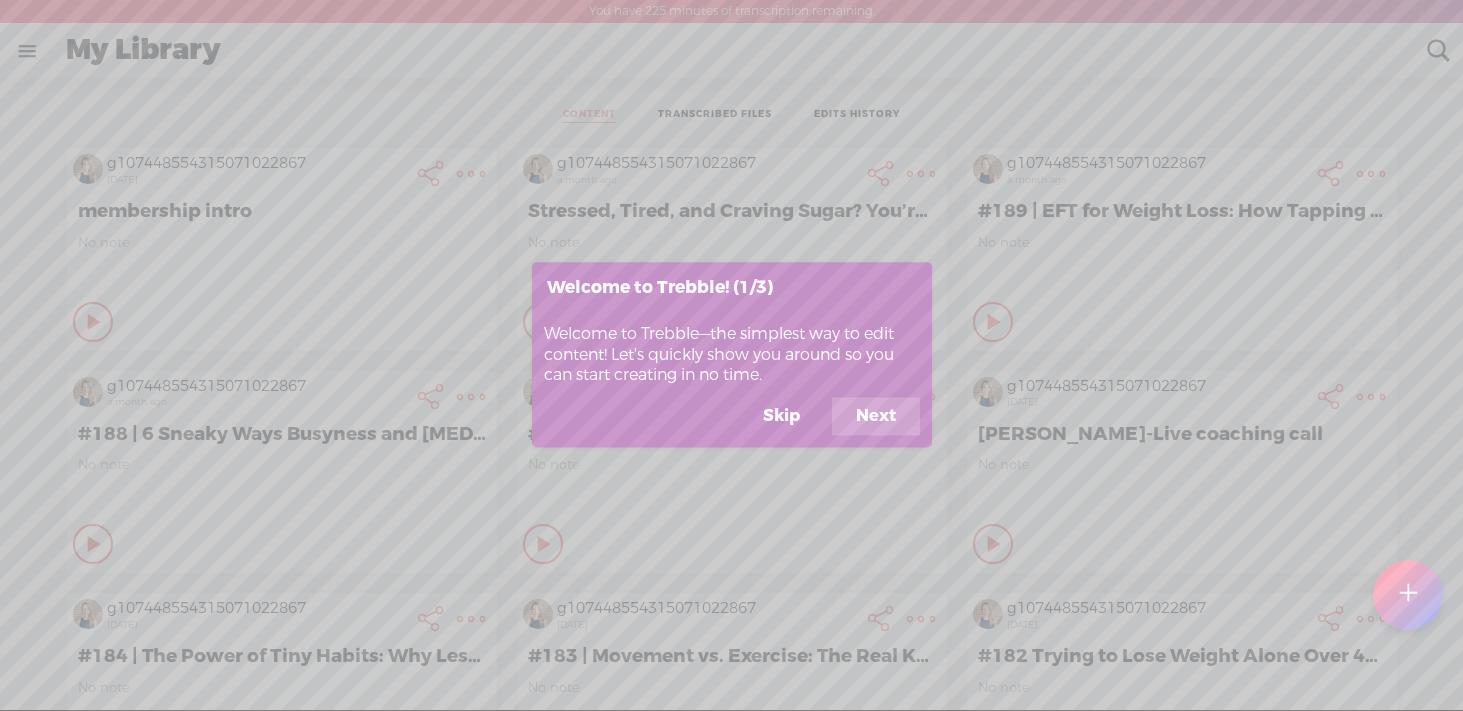 click on "Skip" at bounding box center (781, 417) 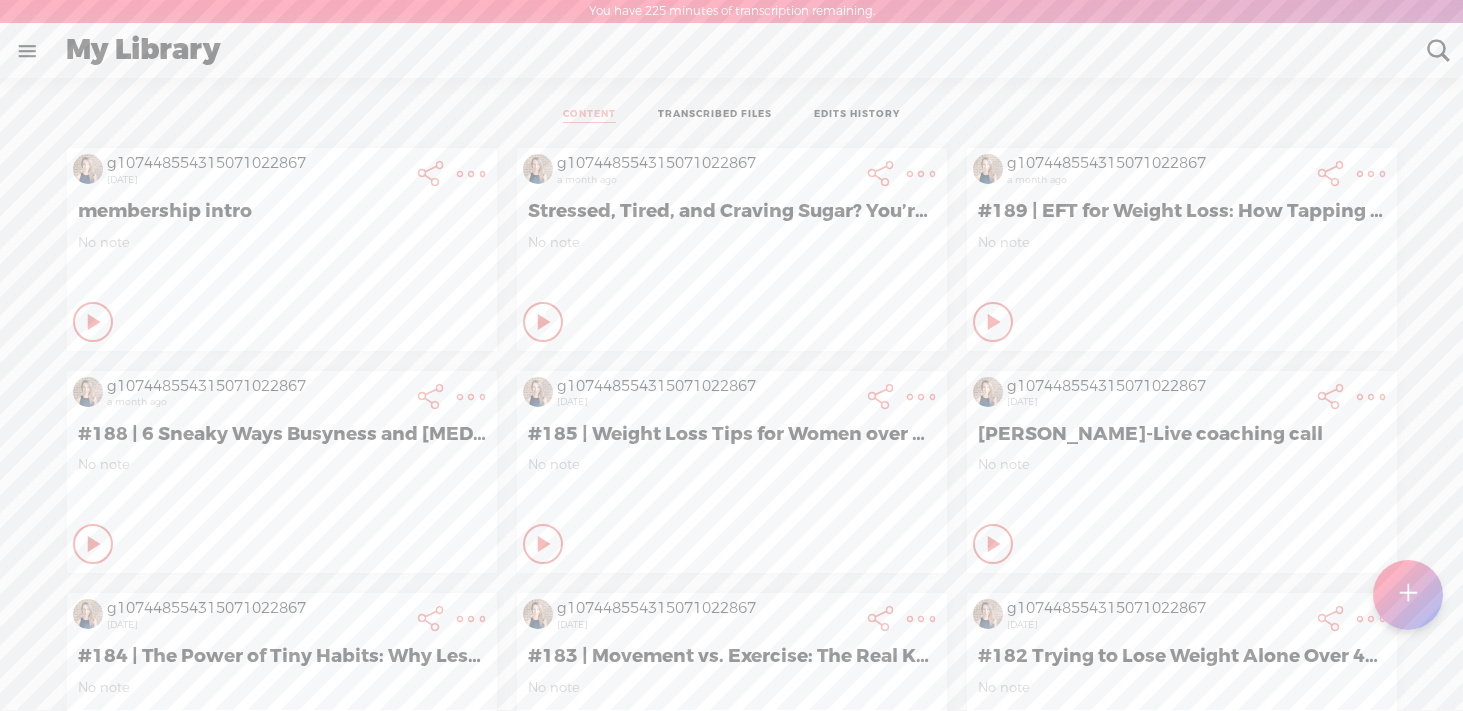click at bounding box center (1408, 595) 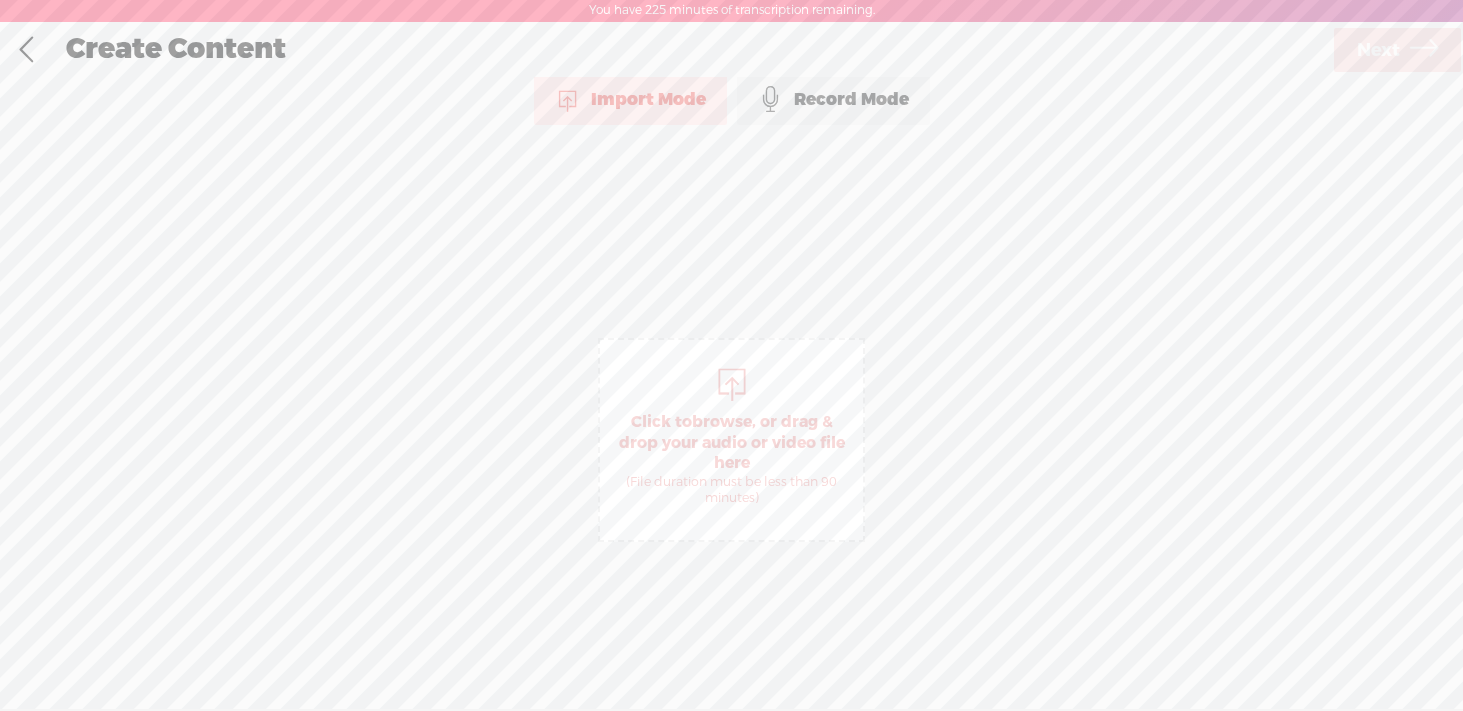 scroll, scrollTop: 0, scrollLeft: 0, axis: both 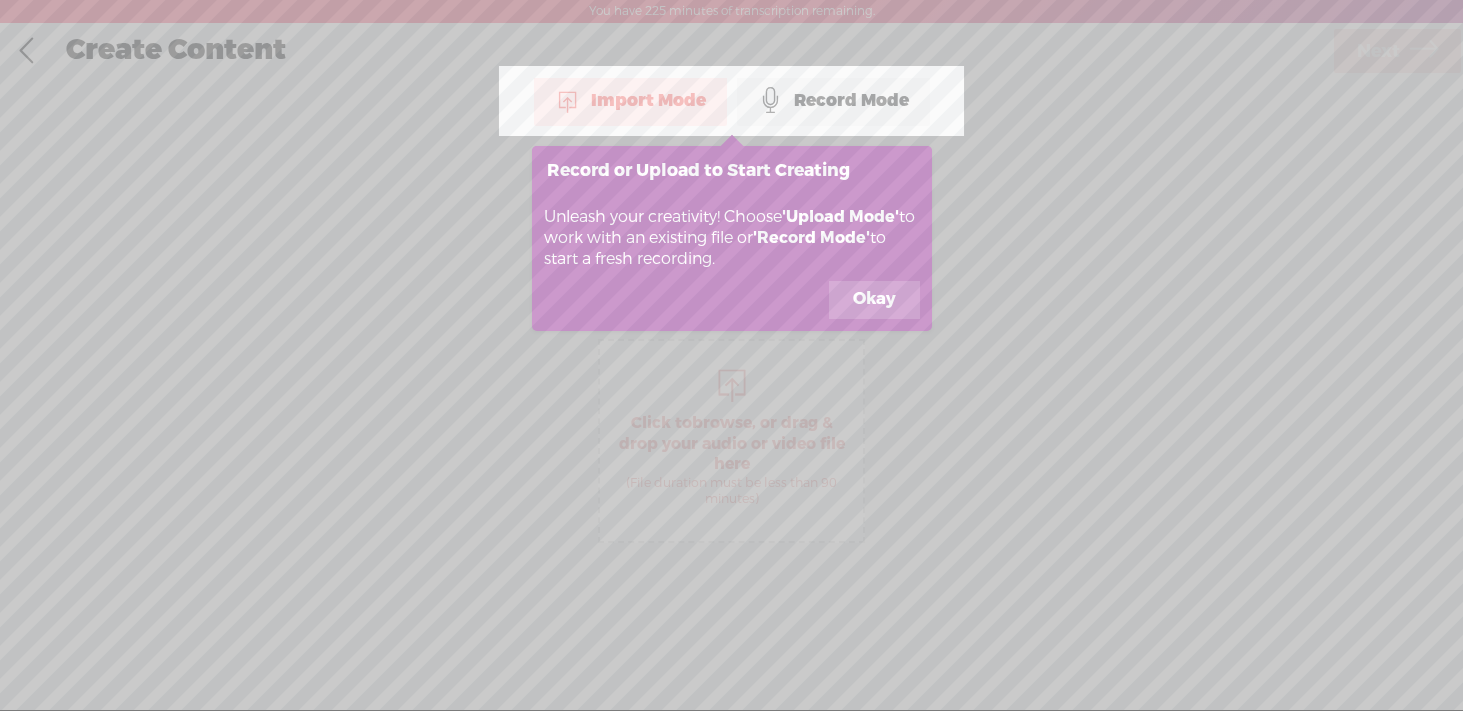 click on "Okay" at bounding box center [874, 300] 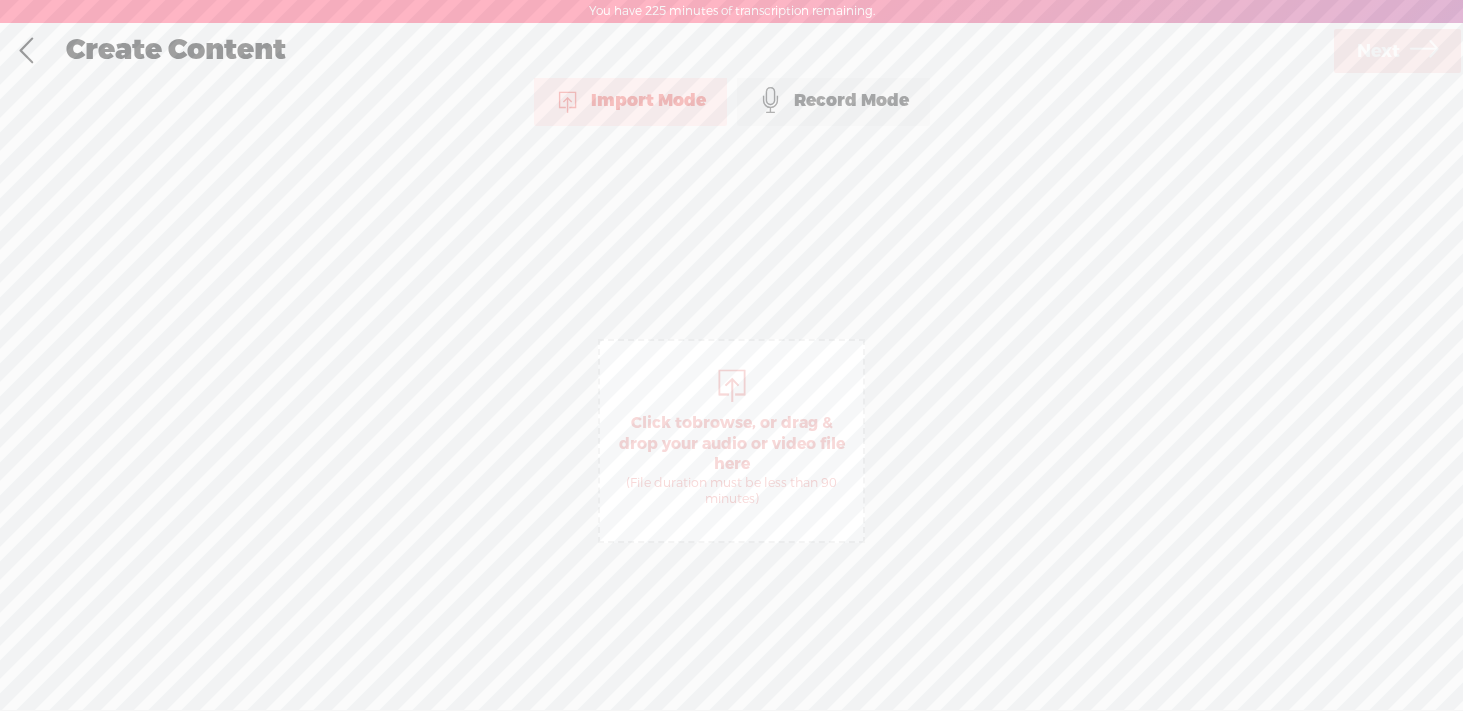 click on "Click to  browse , or drag & drop your audio or video file here (File duration must be less than 90 minutes)" at bounding box center (731, 460) 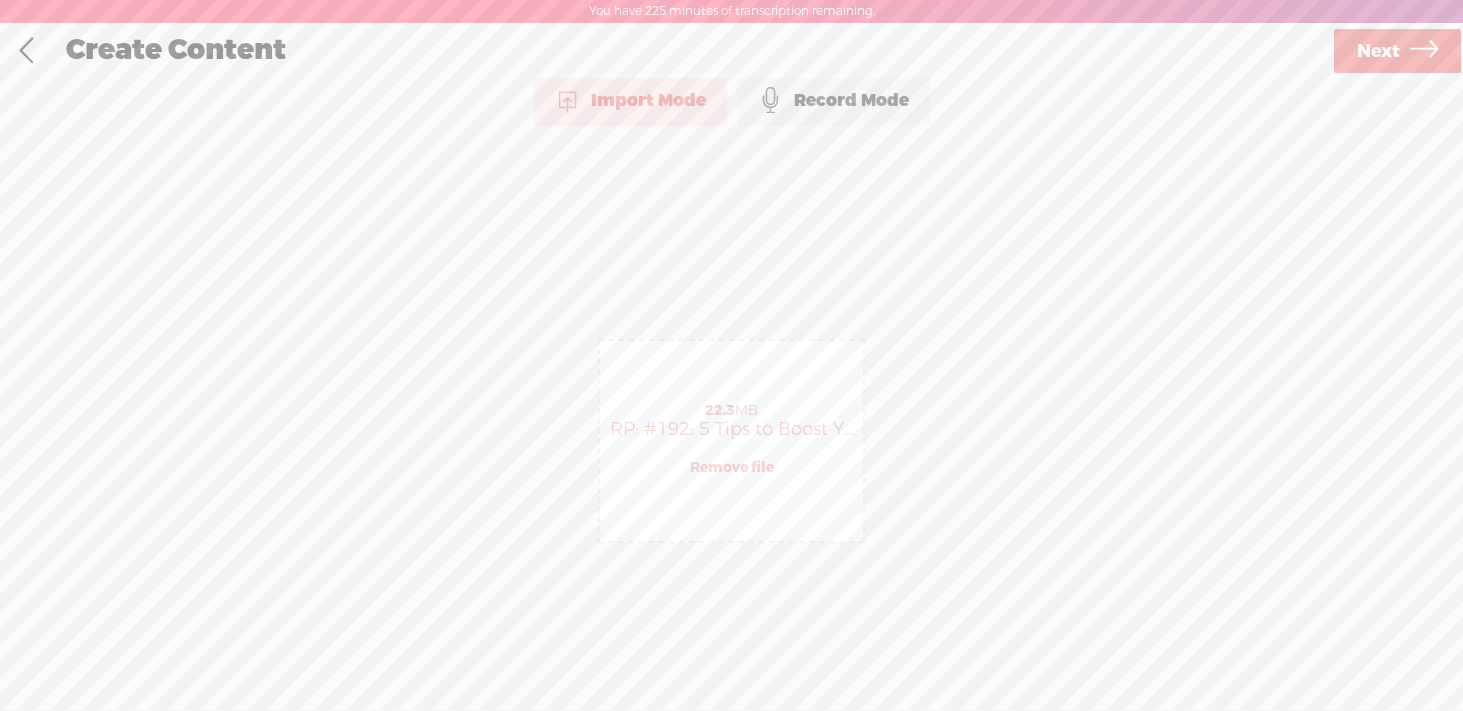 click on "Next" at bounding box center (1378, 51) 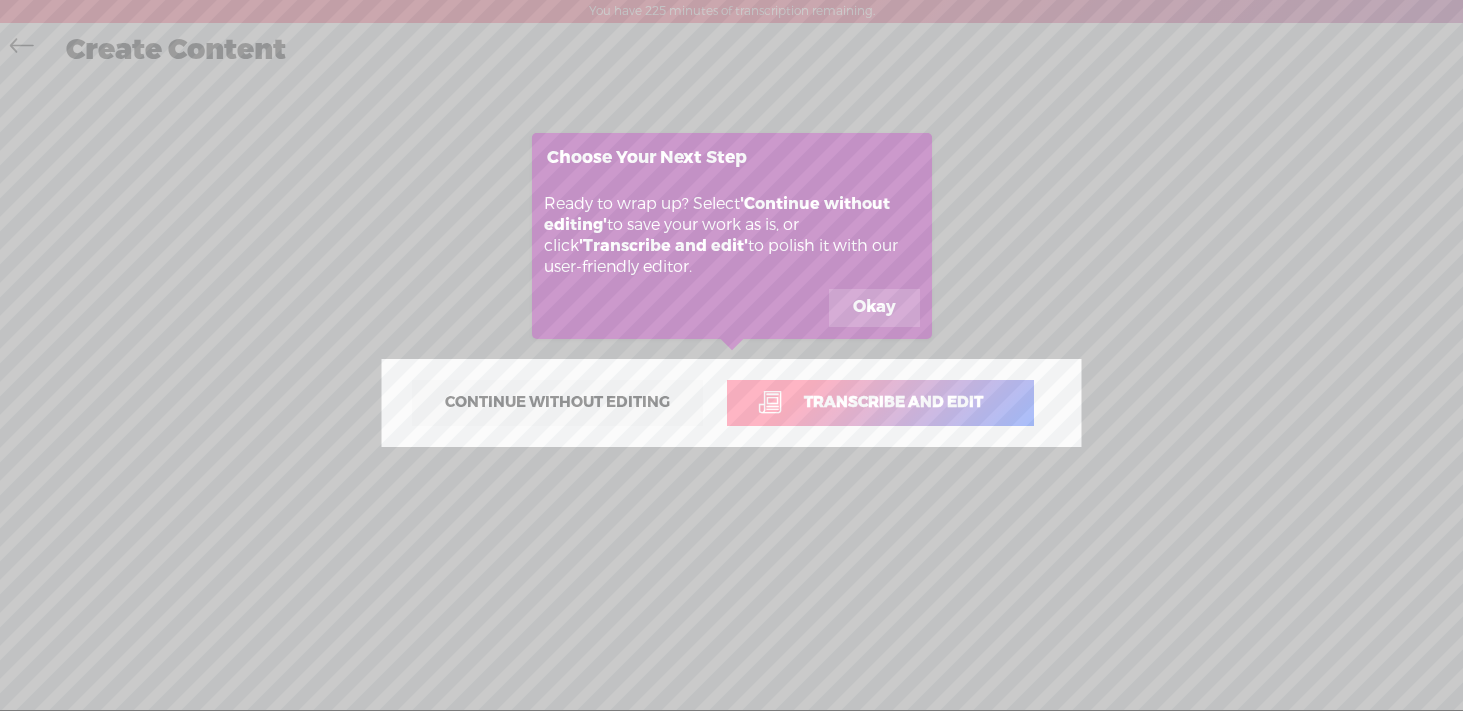 click on "Transcribe and edit" at bounding box center (893, 402) 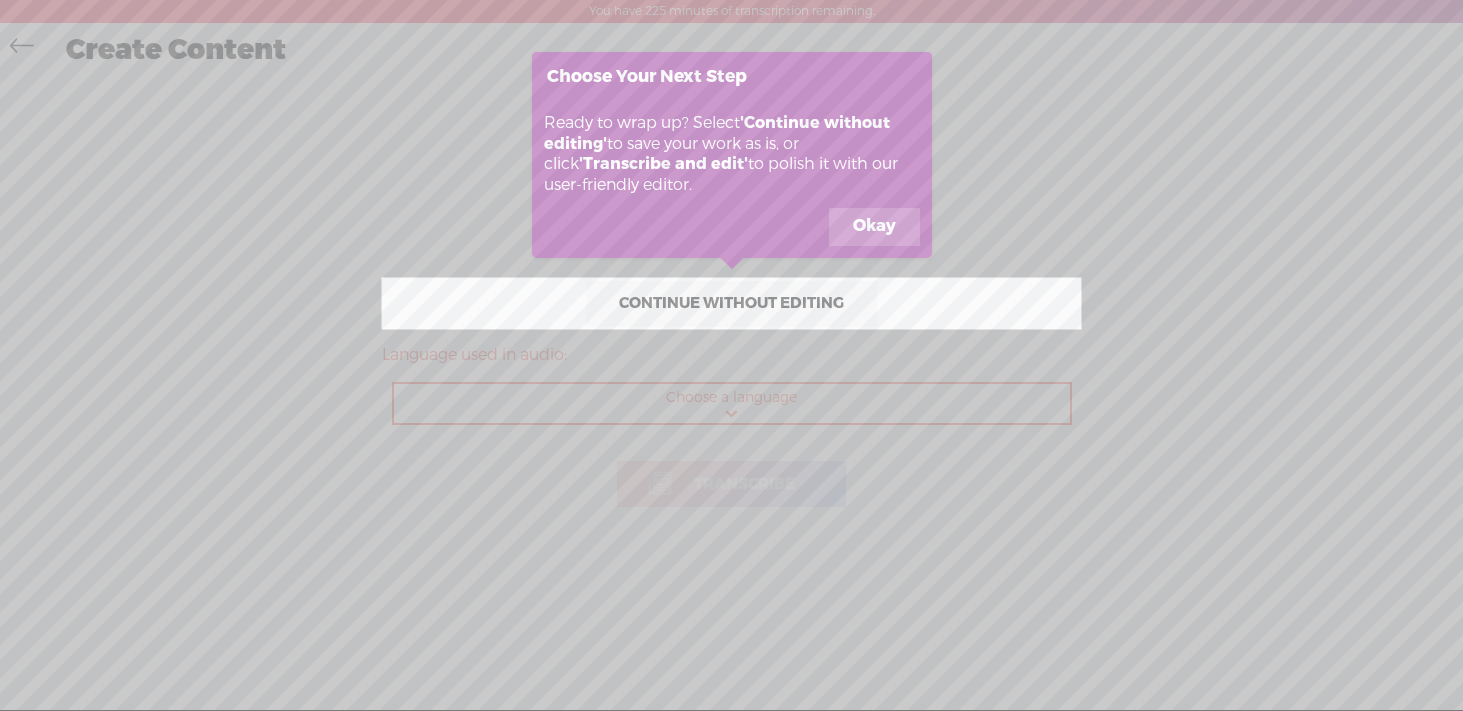 click on "Continue without editing" at bounding box center [731, 304] 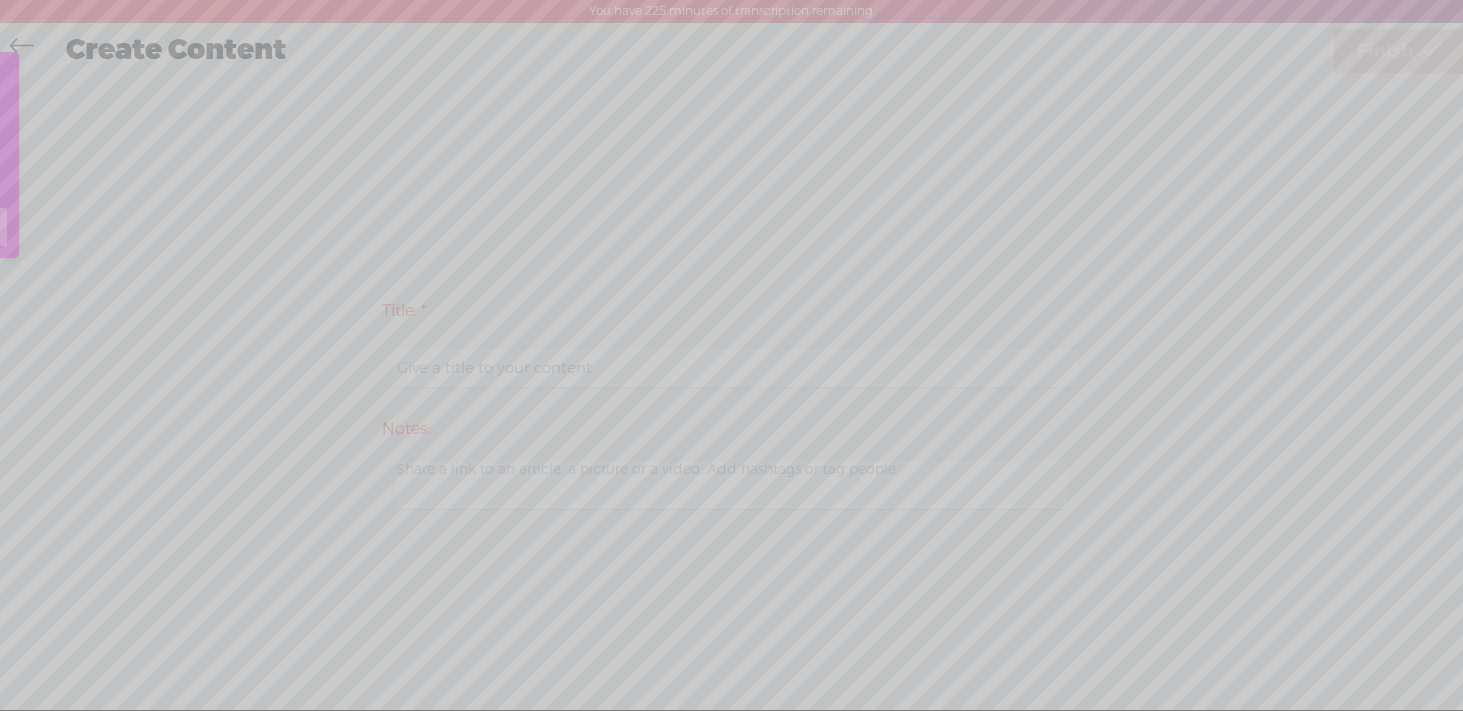 click 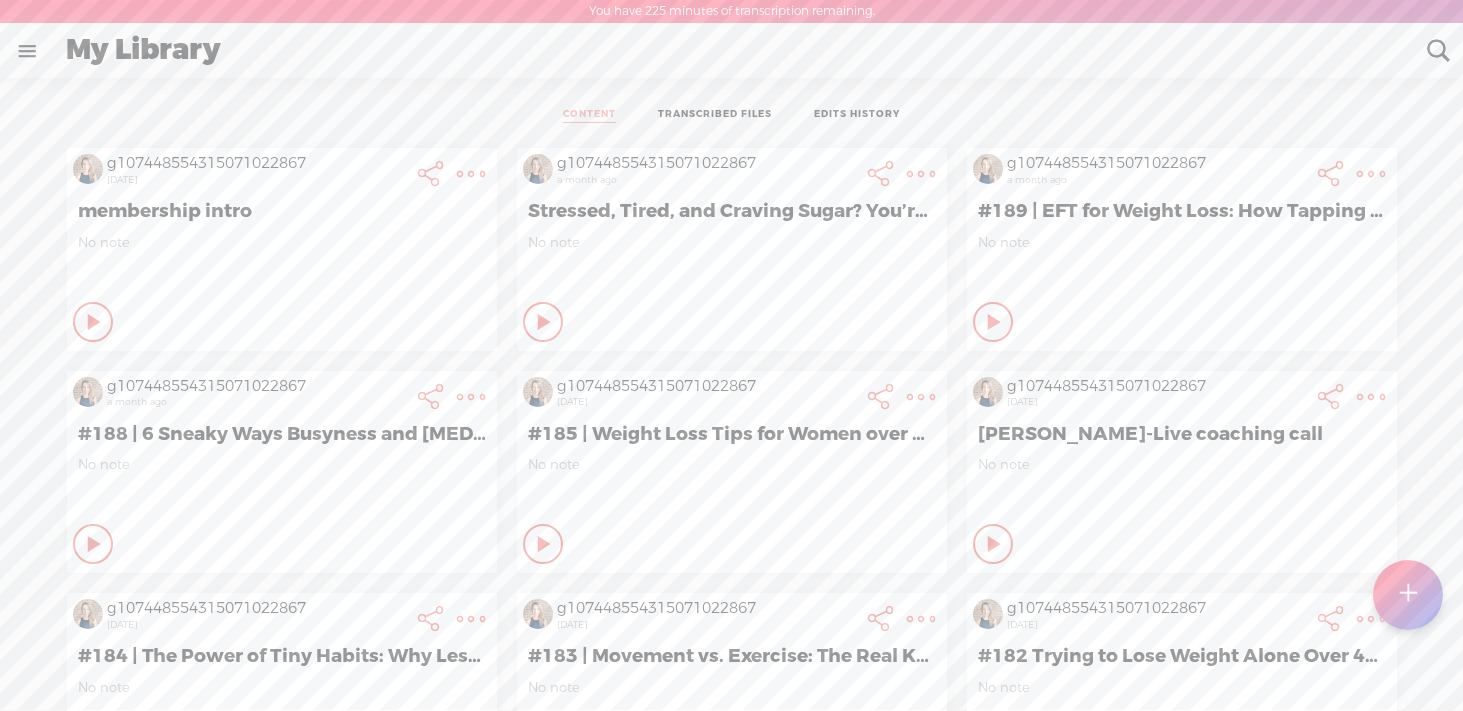 click at bounding box center (1407, 595) 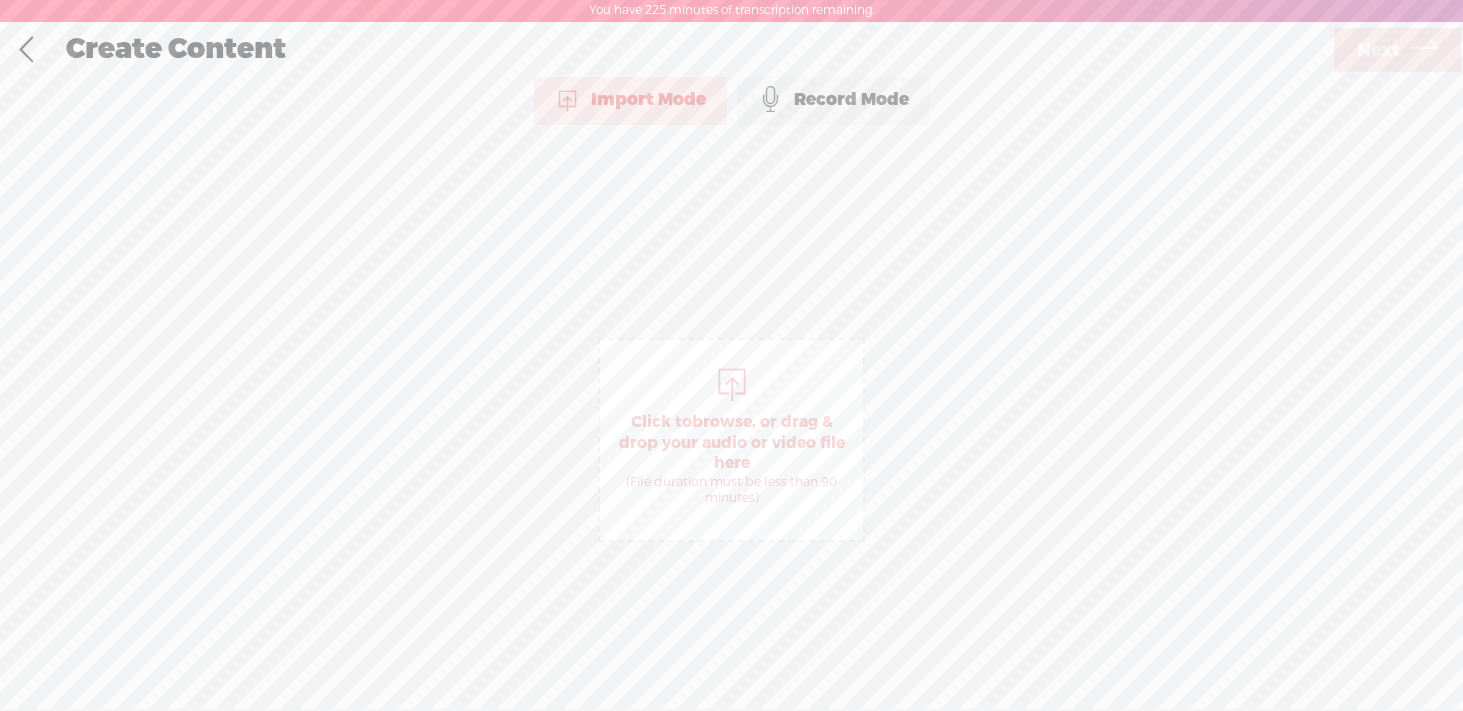 click on "browse" at bounding box center [722, 422] 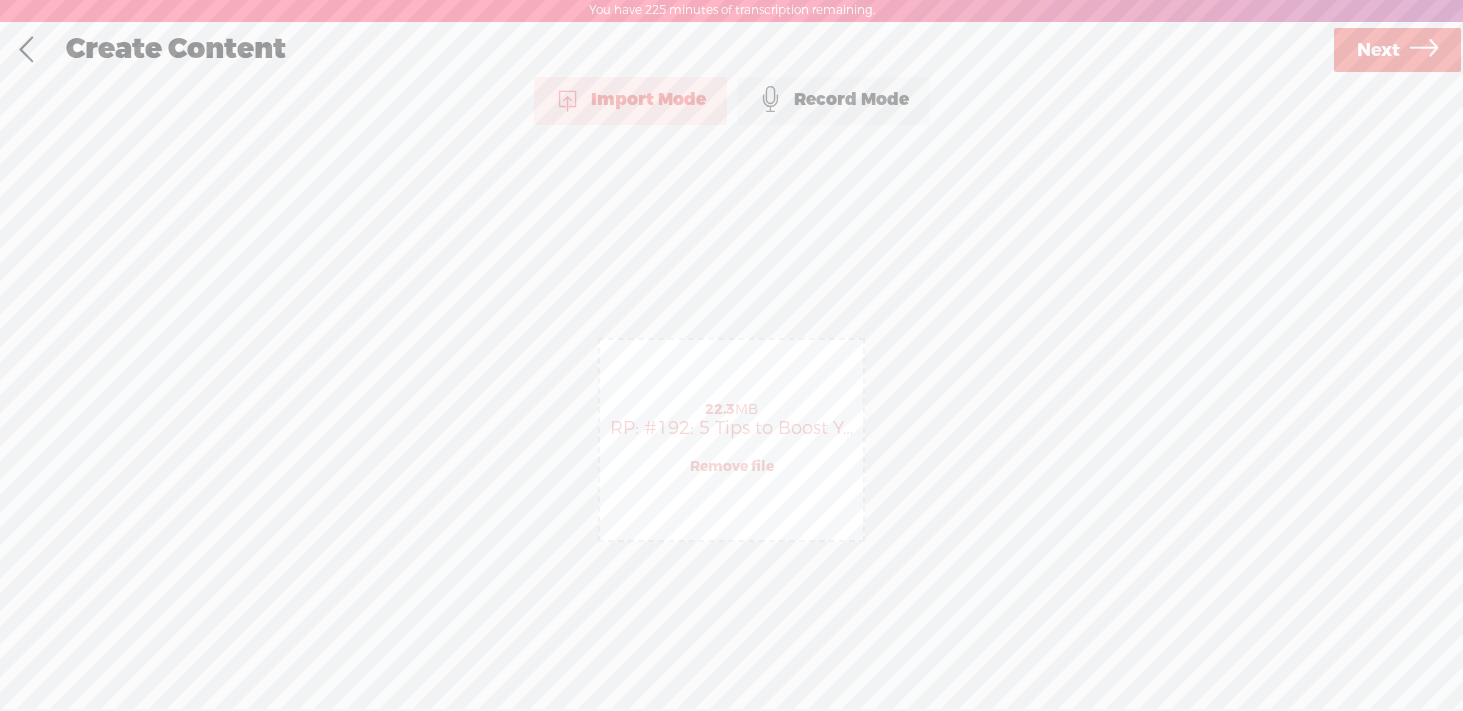 click on "Next" at bounding box center [1397, 50] 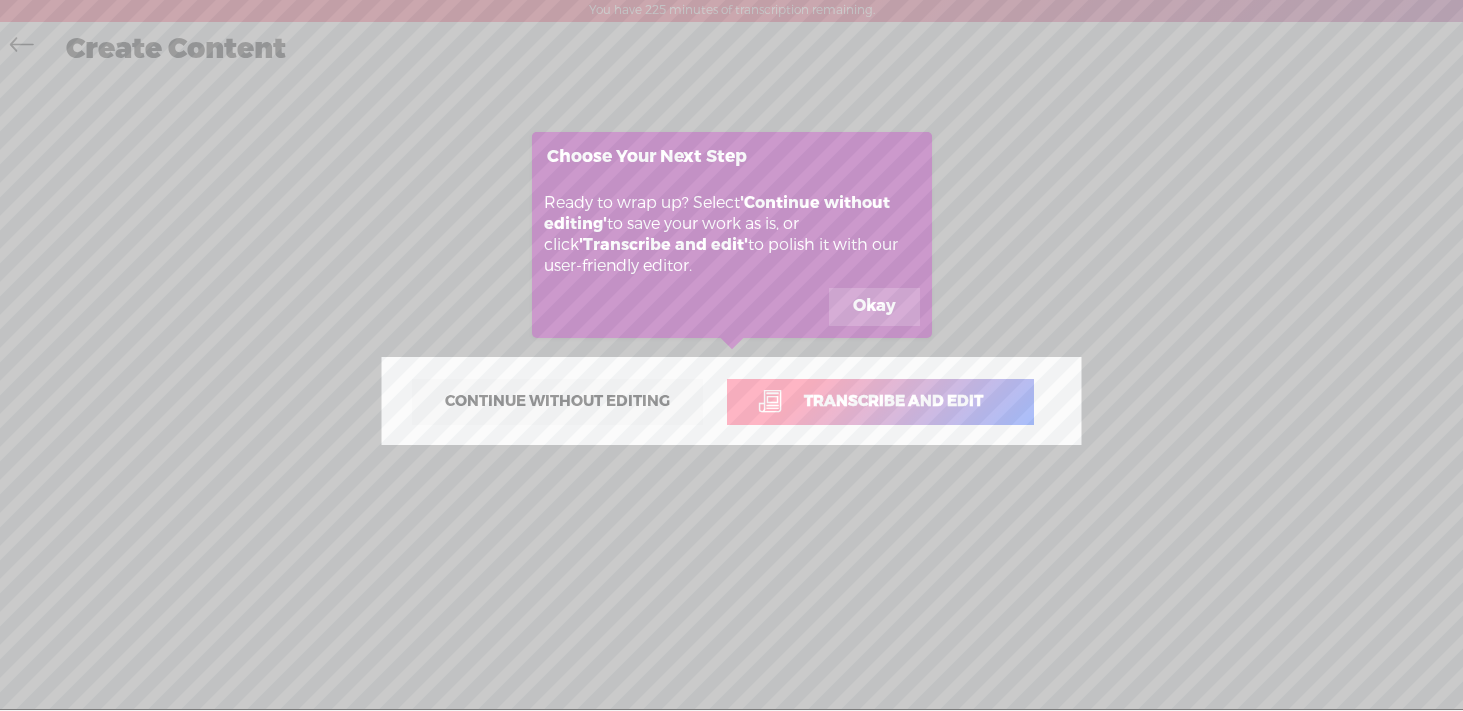 click on "Transcribe and edit" at bounding box center [893, 401] 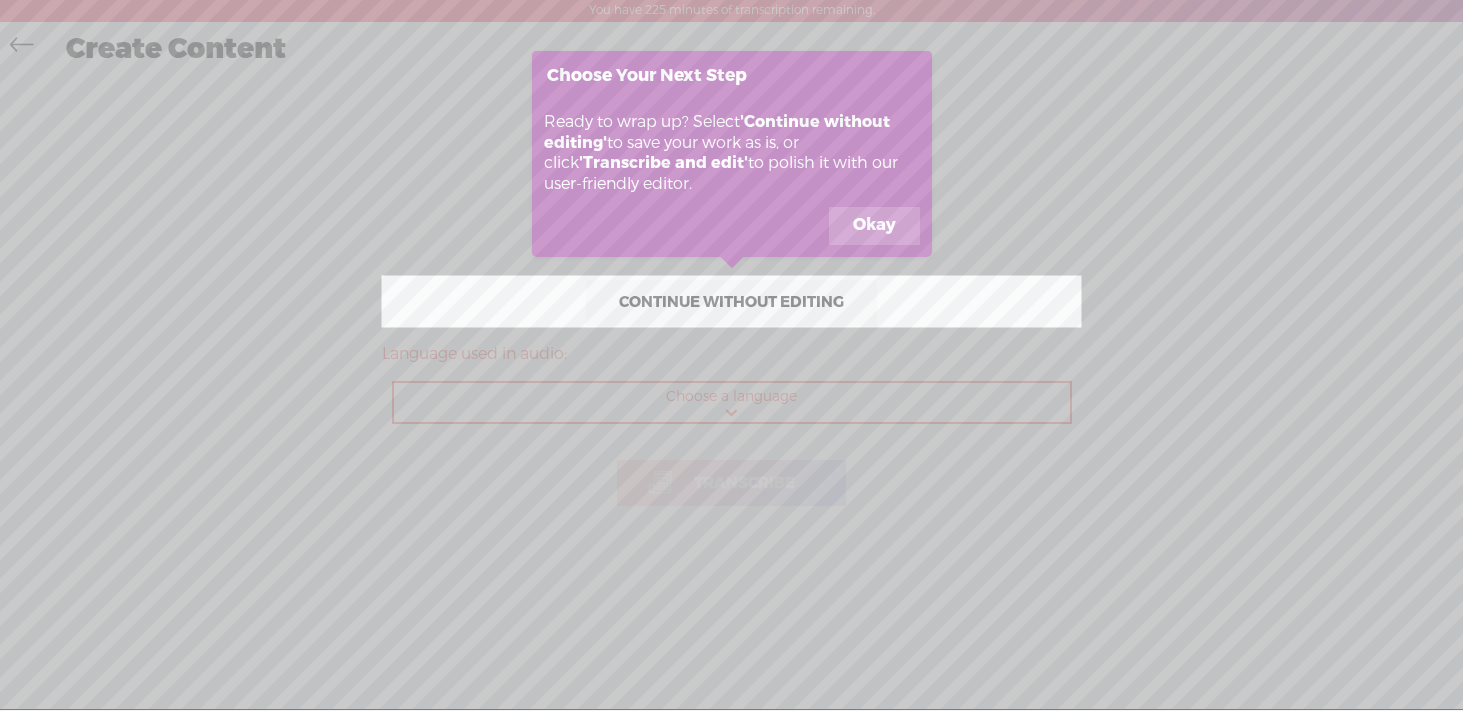click on "Okay" at bounding box center (874, 226) 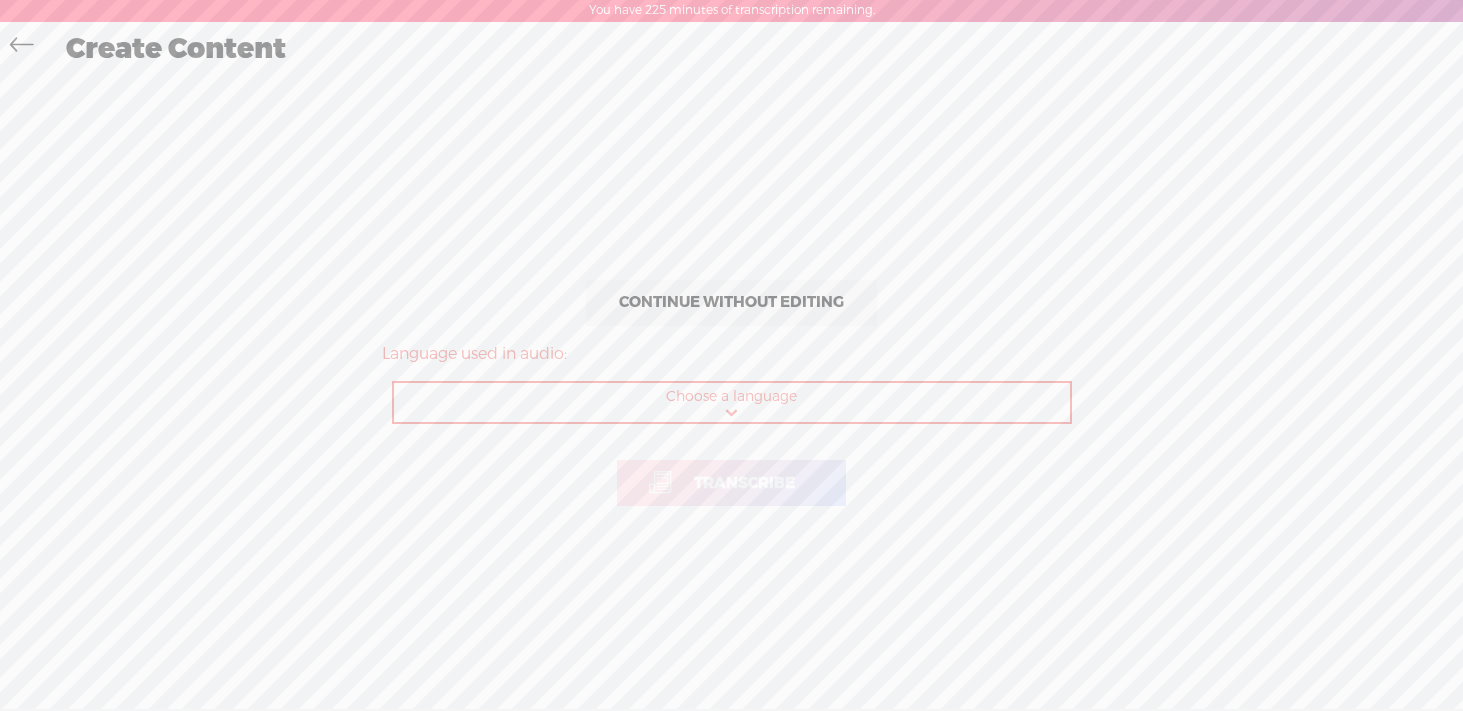click on "Choose a language
Afrikaans Albanian Amharic Arabic, Gulf Arabic, Modern Standard Armenian Assamese Azerbaijani Bashkir Basque Belarusian Bengali Bosnian Breton Bulgarian Burmese Catalan Chinese, Simplified Chinese, Traditional Croatian Czech Danish Dutch English, Australian English, British English, Indian English, Irish English, [GEOGRAPHIC_DATA] English, Scottish English, South African English, [GEOGRAPHIC_DATA] English, Welsh Estonian Faroese Farsi Finnish French French, Canadian Galician Georgian German German, Swiss Greek Gujarati Haitian Creole Hausa Hawaiian Hebrew Hindi, Indian Hungarian Icelandic Indonesian Italian Japanese Javanese Kannada Kazakh Khmer Korean Lao Latin Latvian Lingala Lithuanian Luxembourgish Macedonian Malagasy Malay Malayalam Maltese Maori Marathi Mongolian Nepali Norwegian Norwegian Nynorsk Occitan Pashto Persian Polish Portuguese Portuguese, Brazilian Punjabi Romanian Russian Sanskrit Serbian Shona Sindhi Sinhala Slovak Slovenian Somali Spanish Spanish, US Sundanese Swahili" at bounding box center [733, 403] 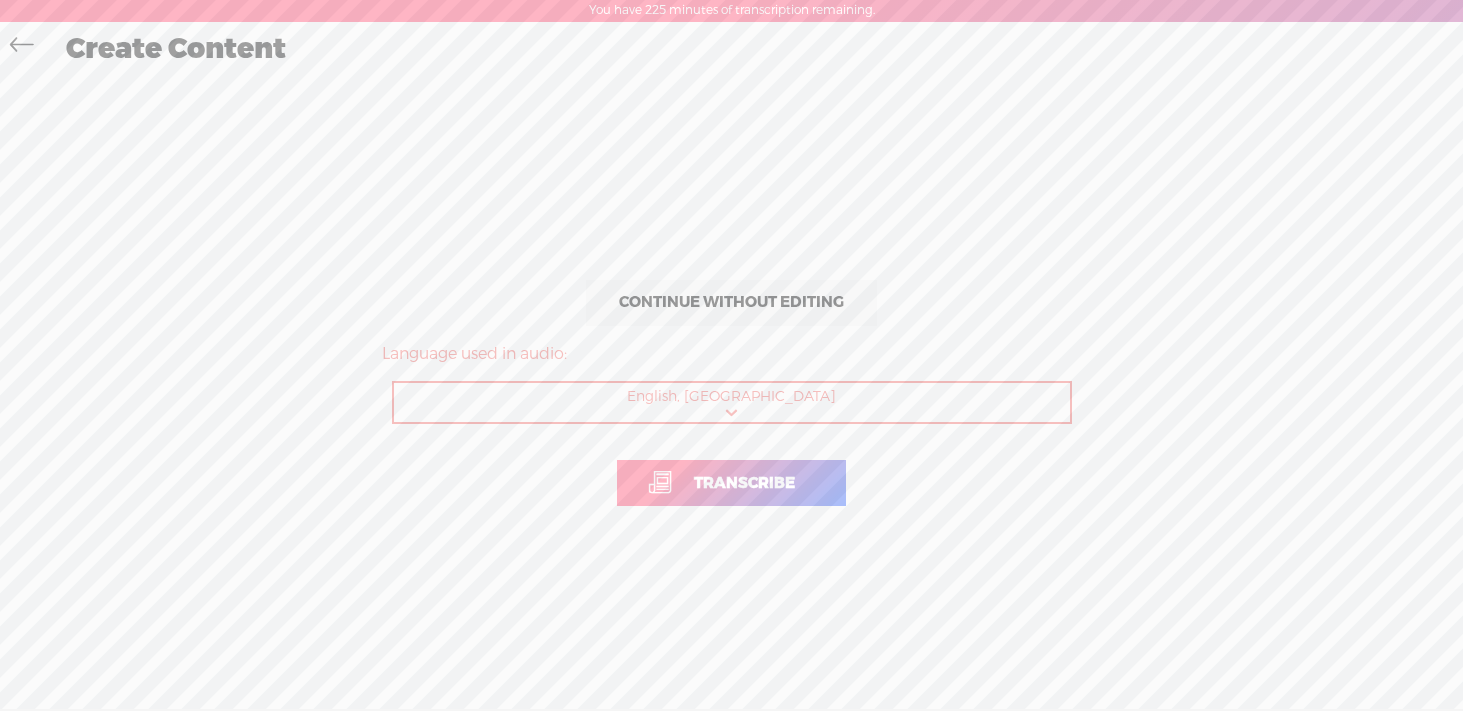 click on "Transcribe" at bounding box center [744, 483] 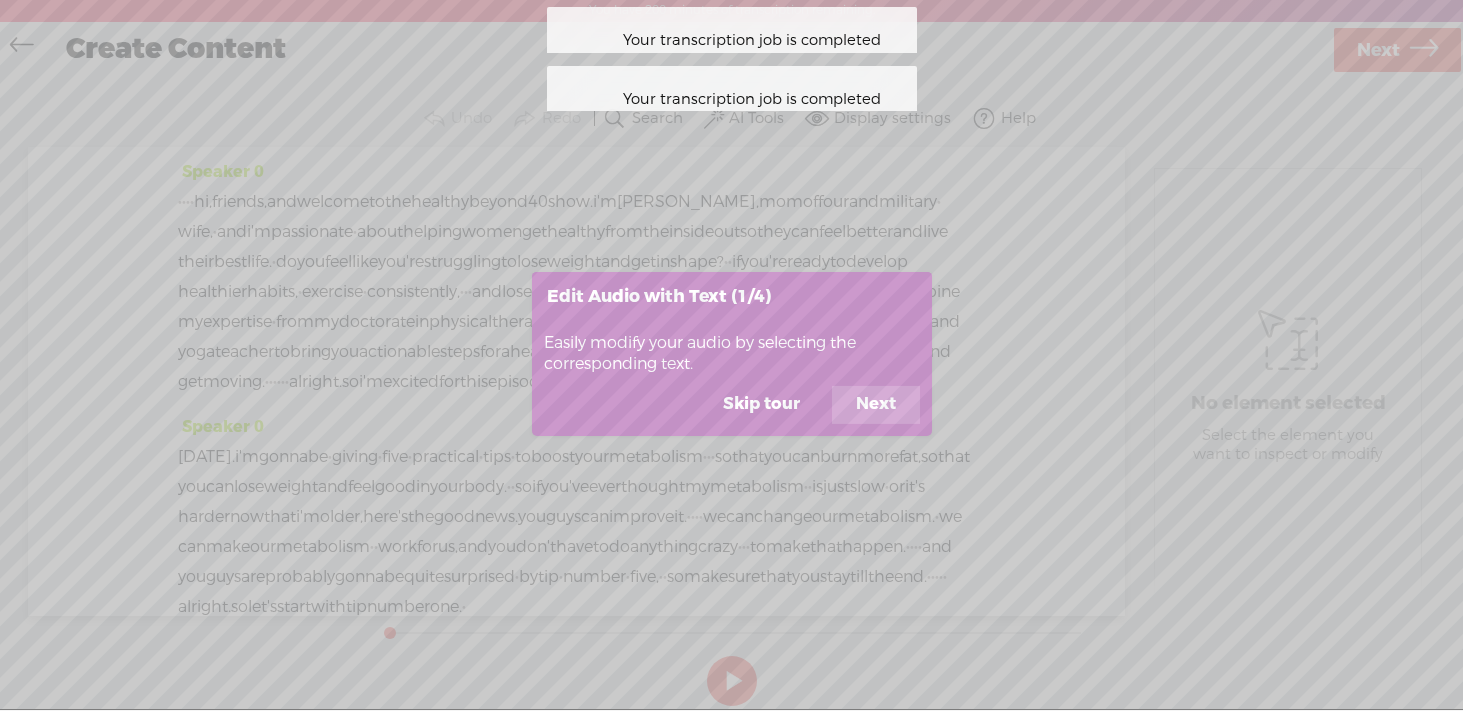 click on "Skip tour" at bounding box center (761, 405) 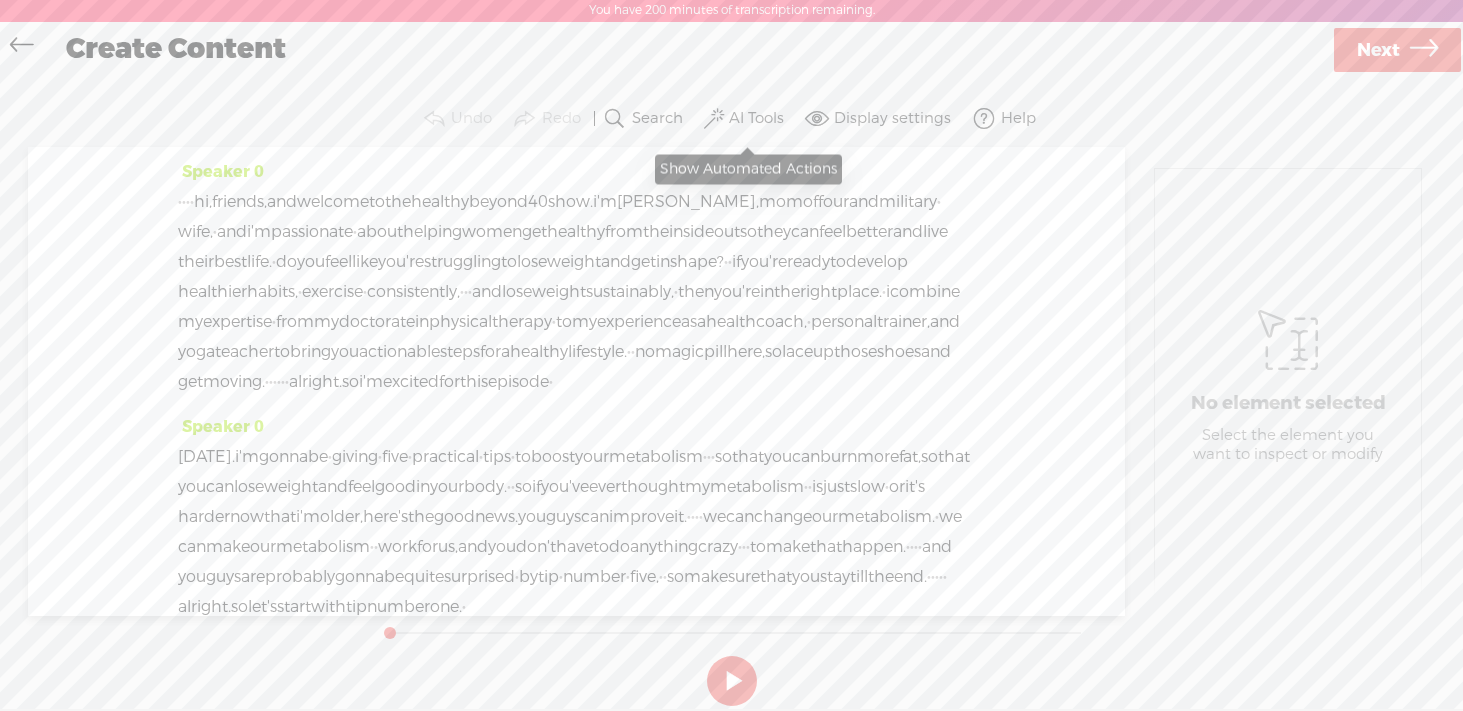 click on "AI Tools" at bounding box center [746, 119] 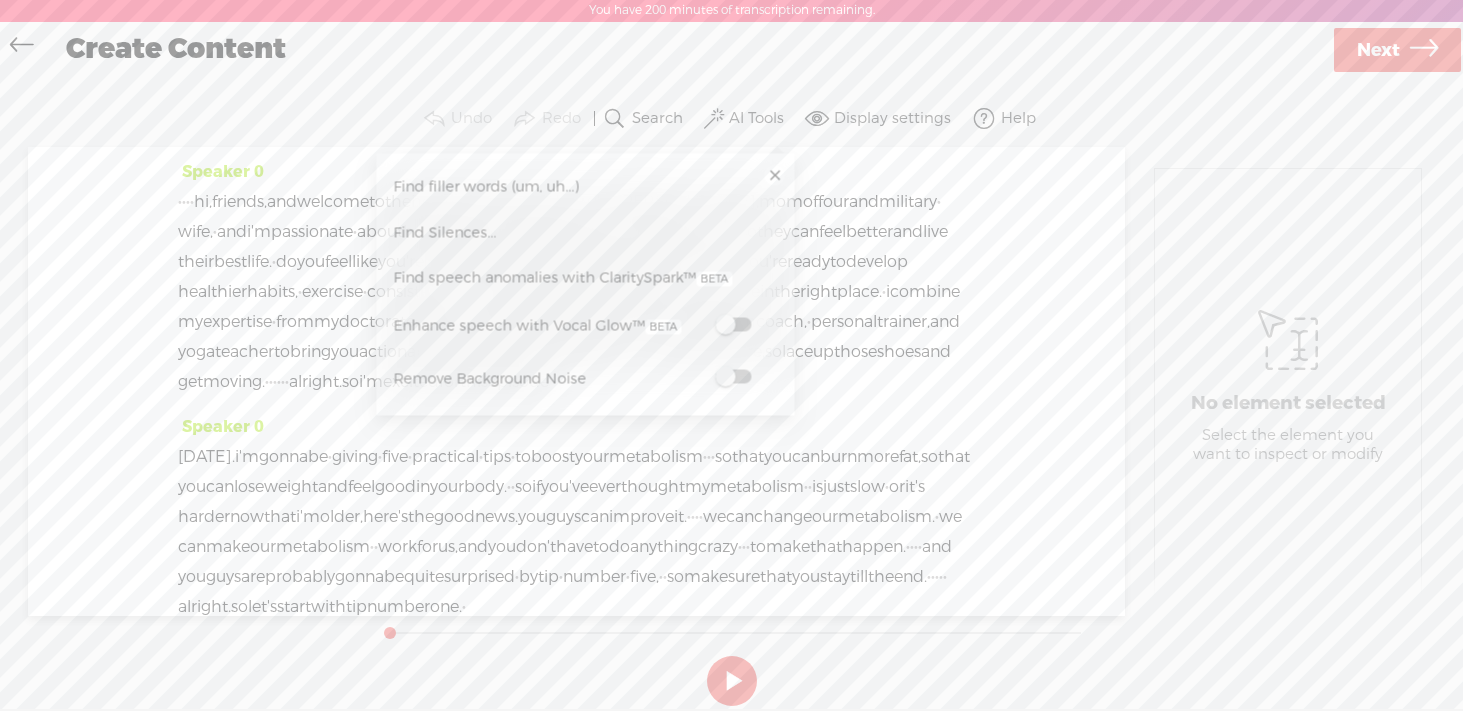 click on "Find Silences..." at bounding box center [585, 233] 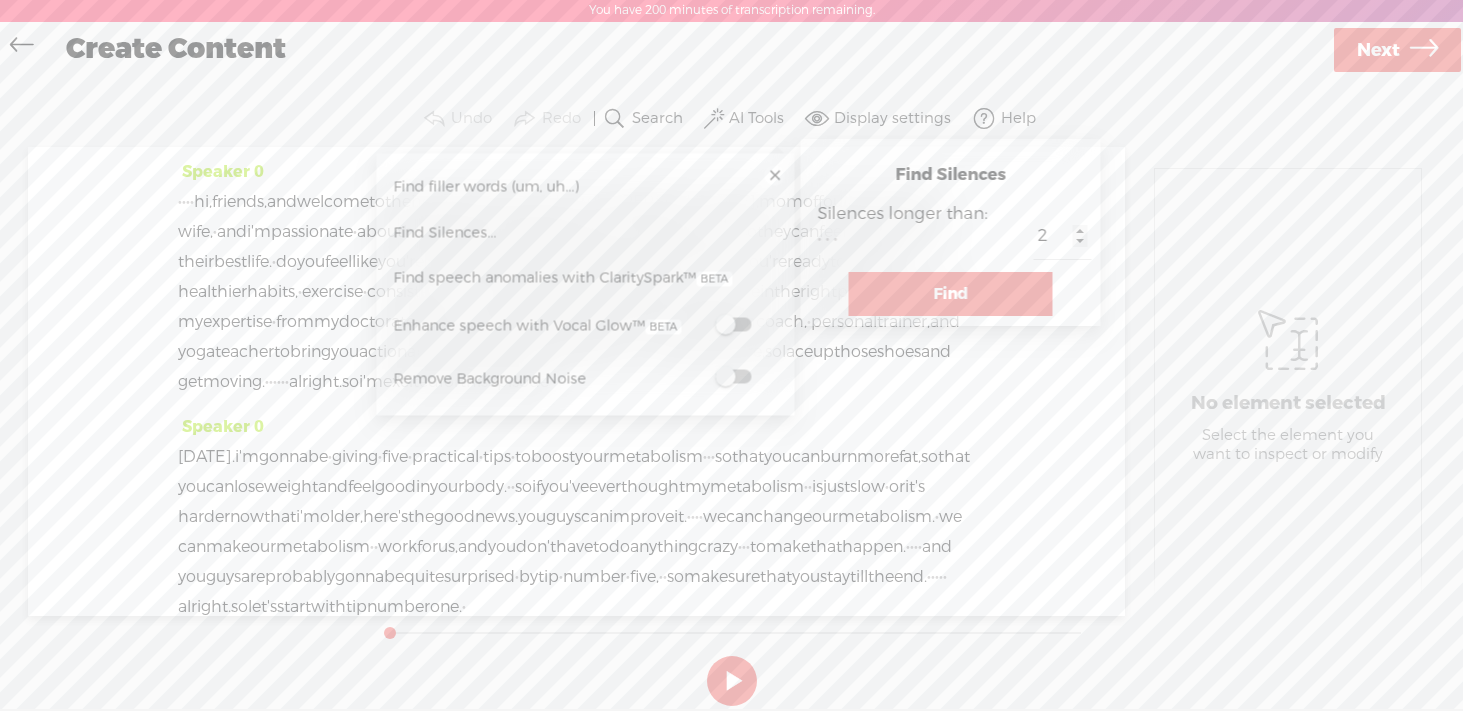 type on "2" 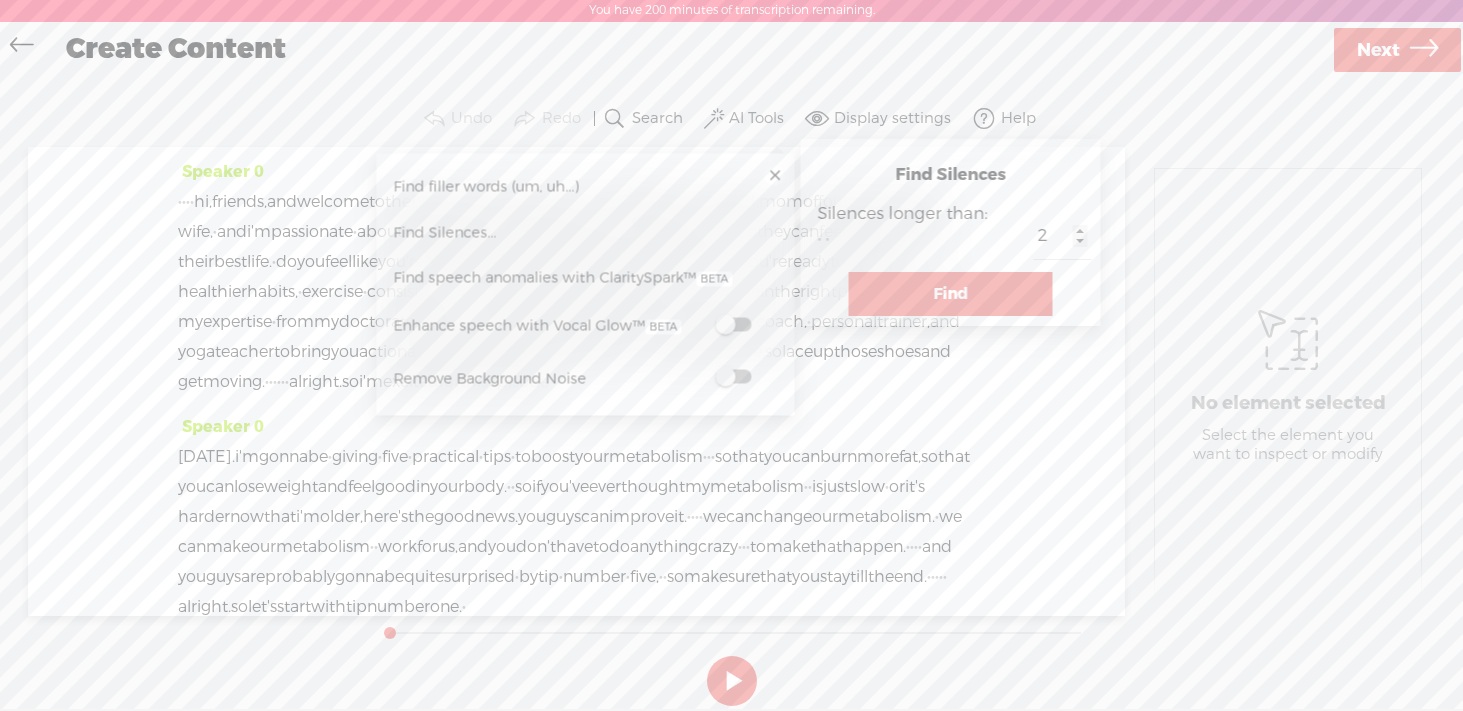 click on "Find" at bounding box center (951, 294) 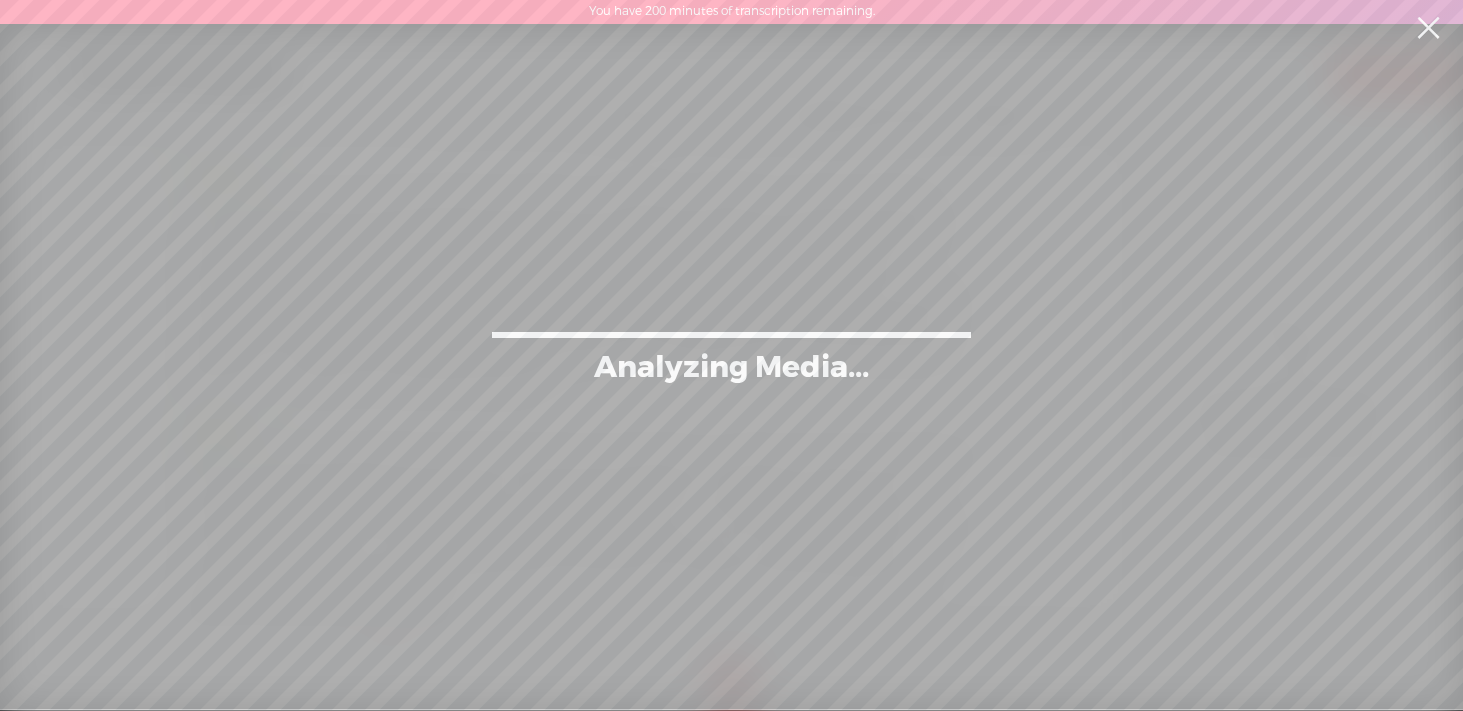 scroll, scrollTop: 0, scrollLeft: 0, axis: both 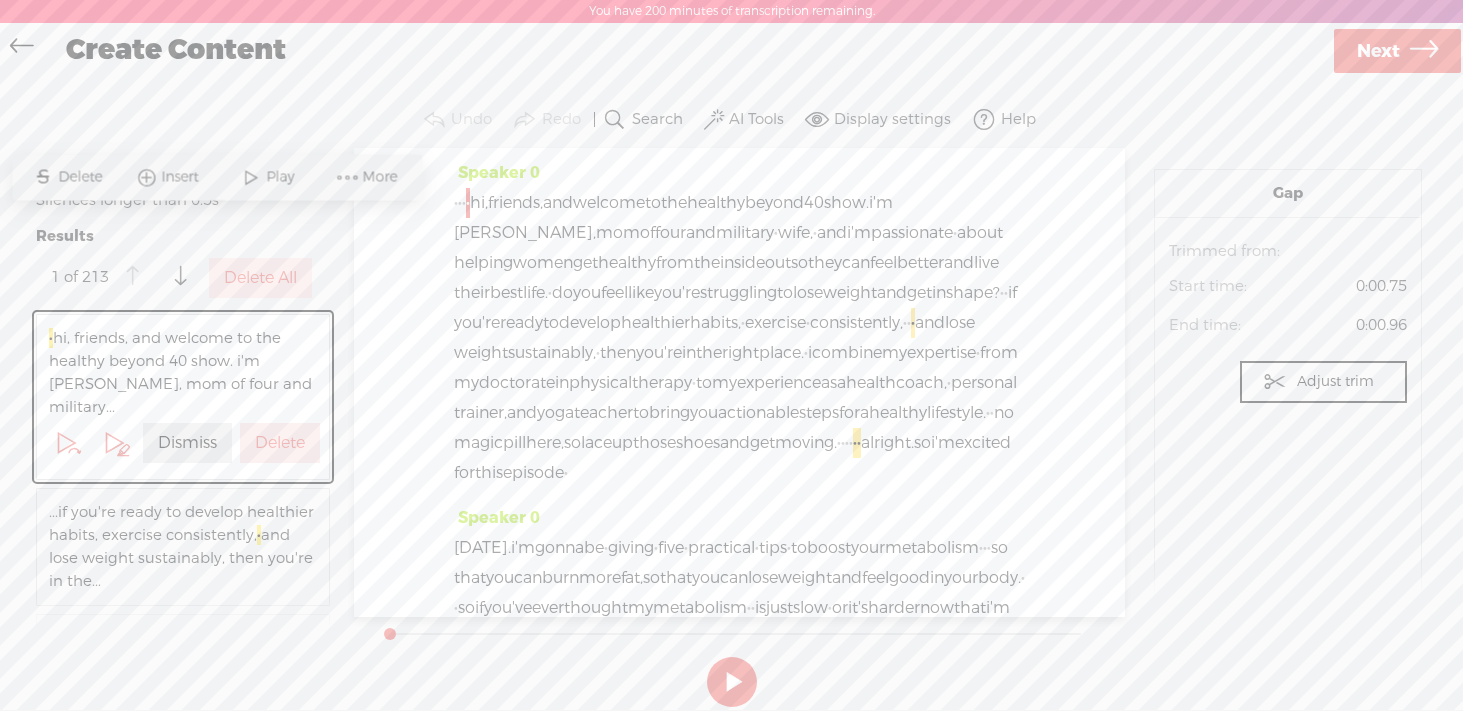 click on "Delete All" at bounding box center (260, 278) 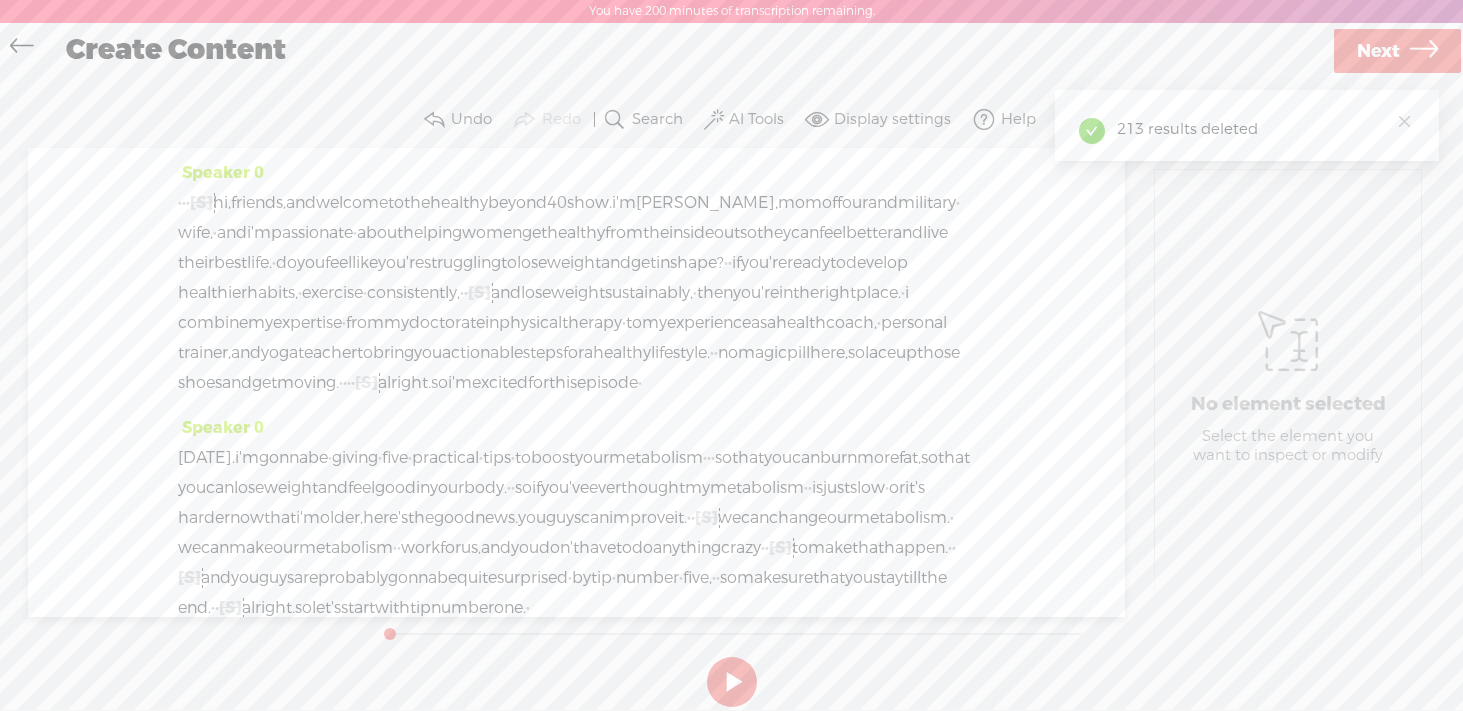 click on "[S]" at bounding box center [201, 202] 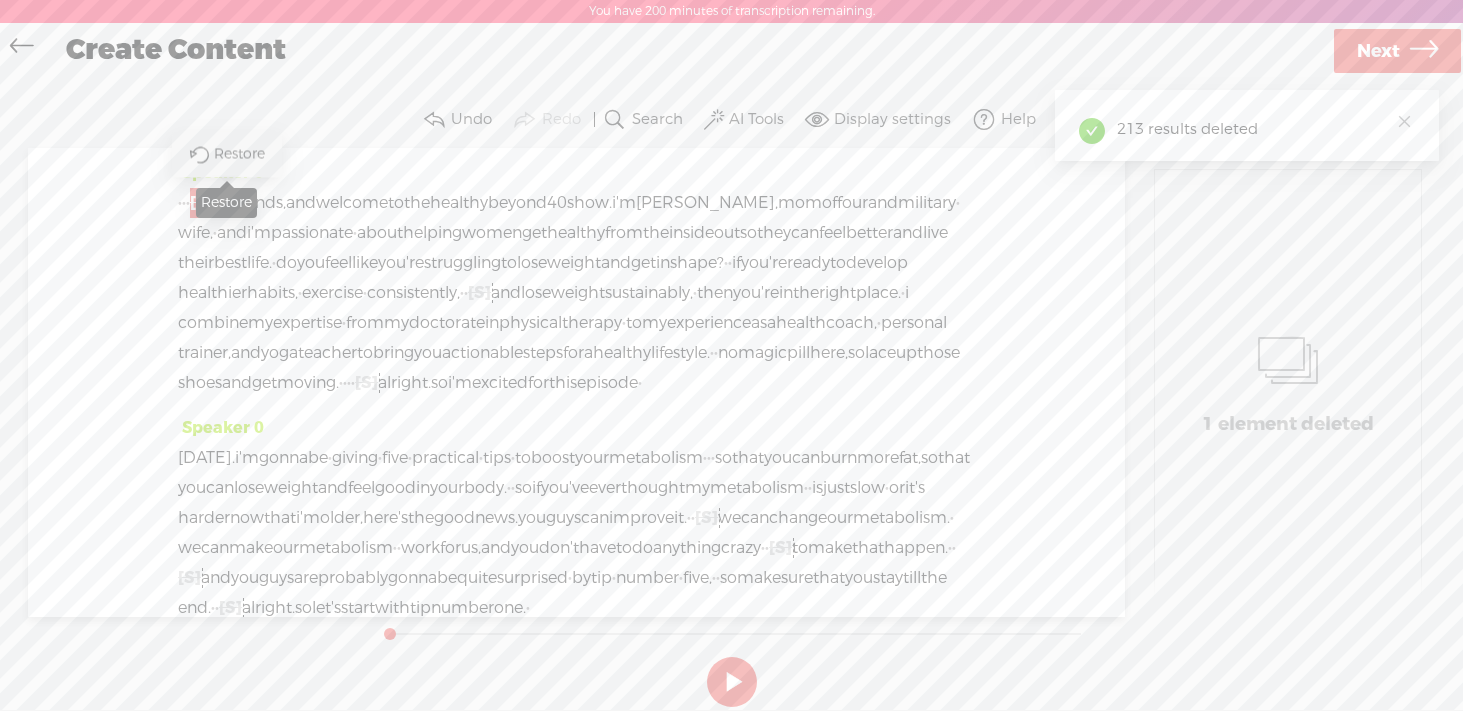 click on "Restore" at bounding box center [242, 154] 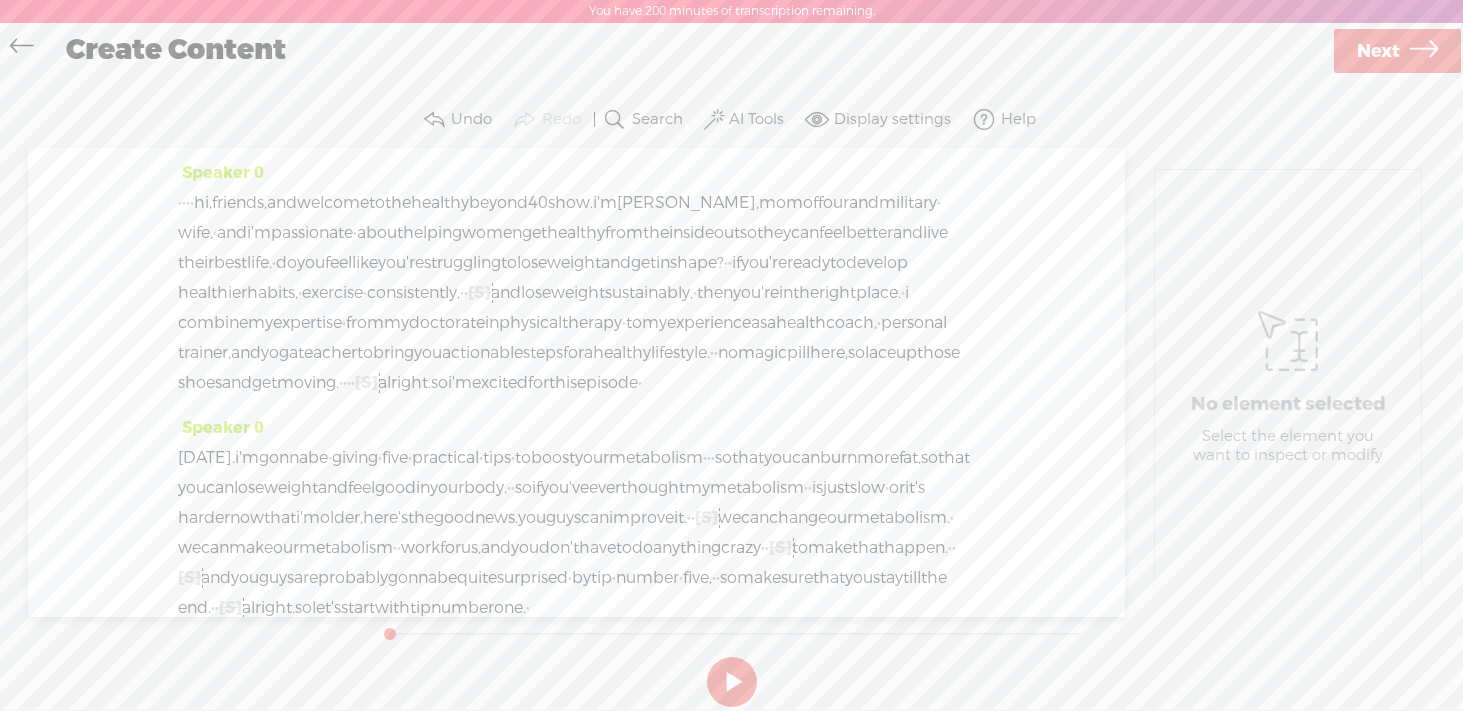 click on "[S]" at bounding box center [479, 292] 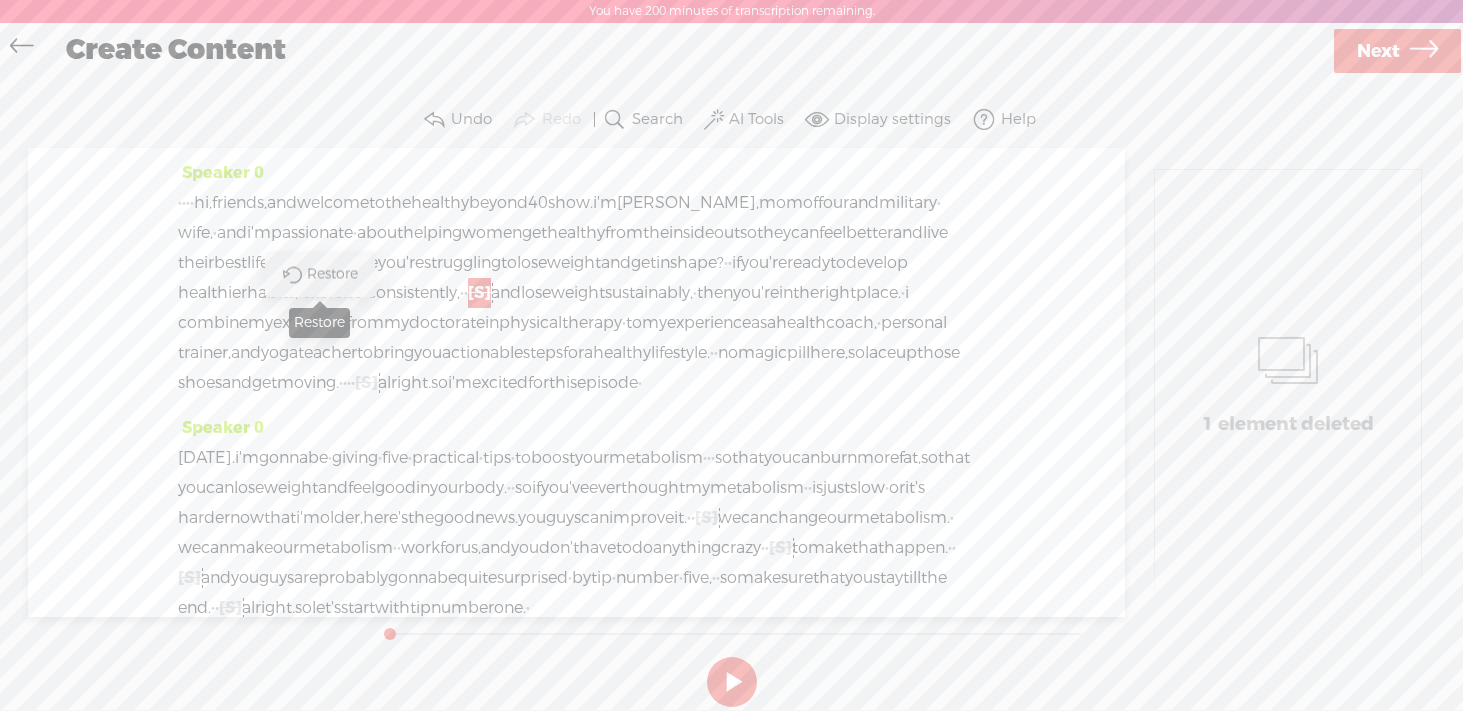 click on "Restore" at bounding box center (335, 274) 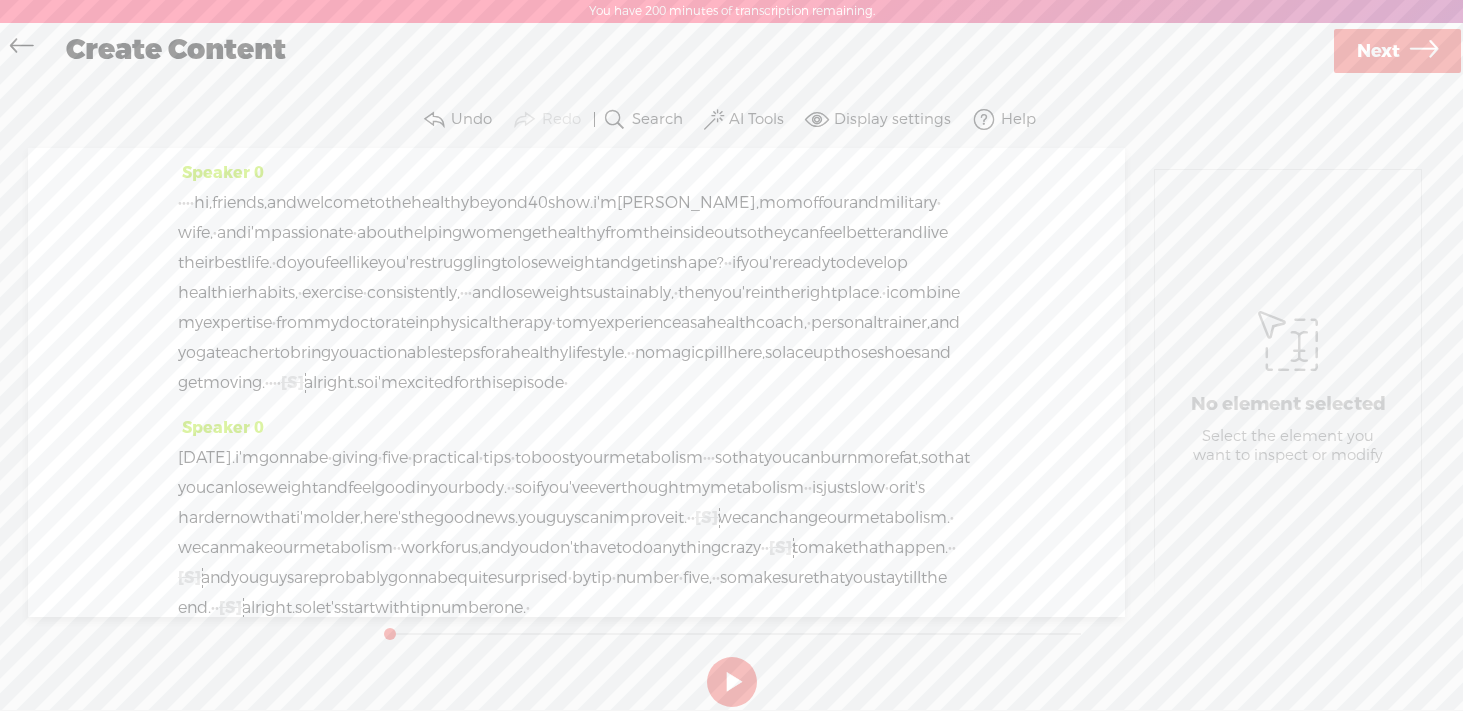 click on "[S]" at bounding box center [292, 382] 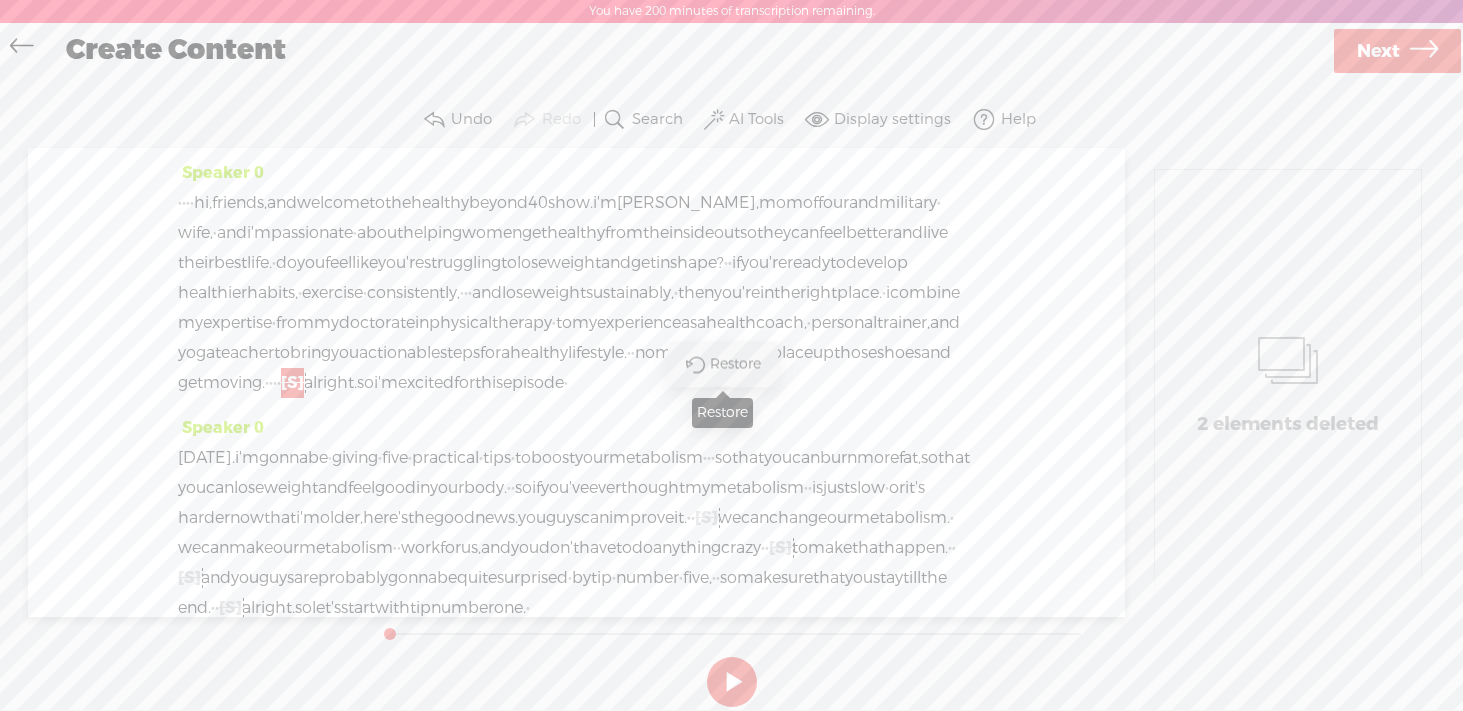 click on "Restore" at bounding box center [738, 364] 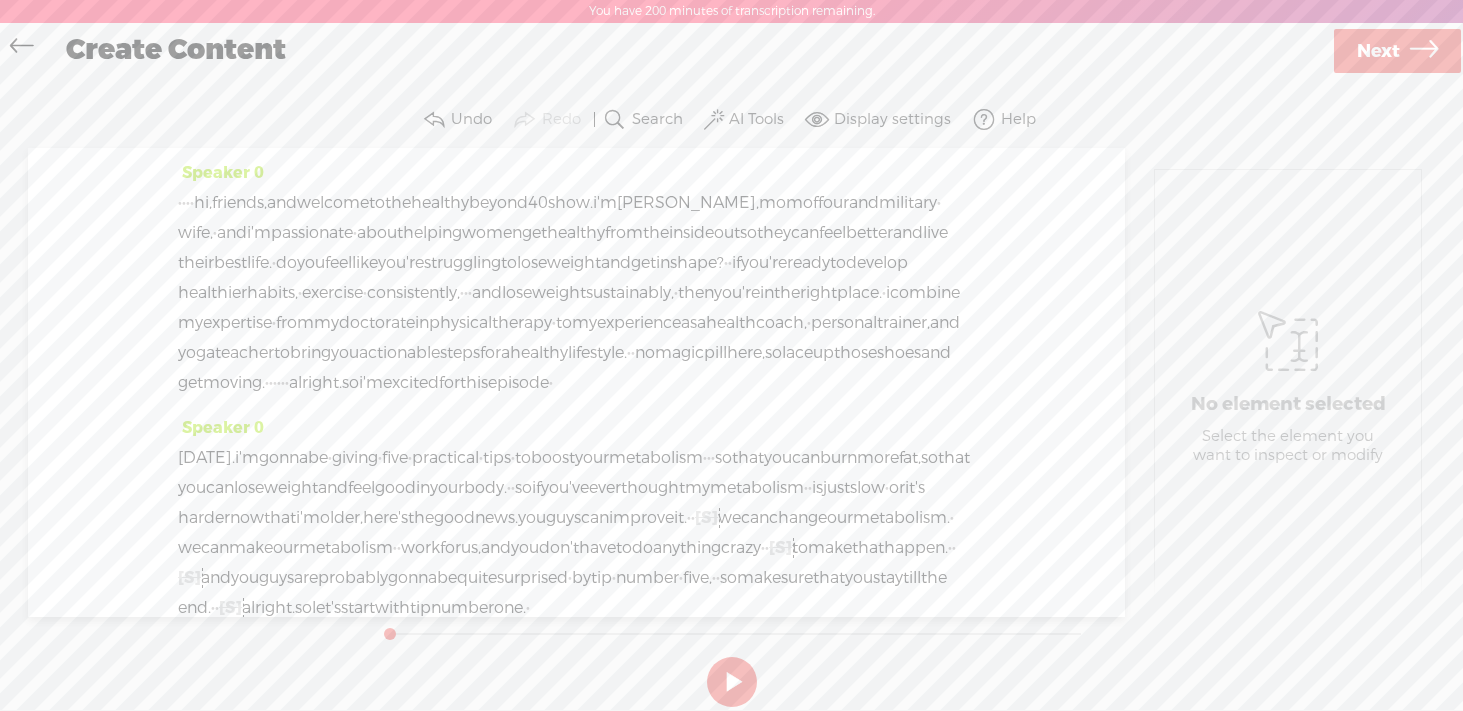 click on "shoes" at bounding box center (899, 353) 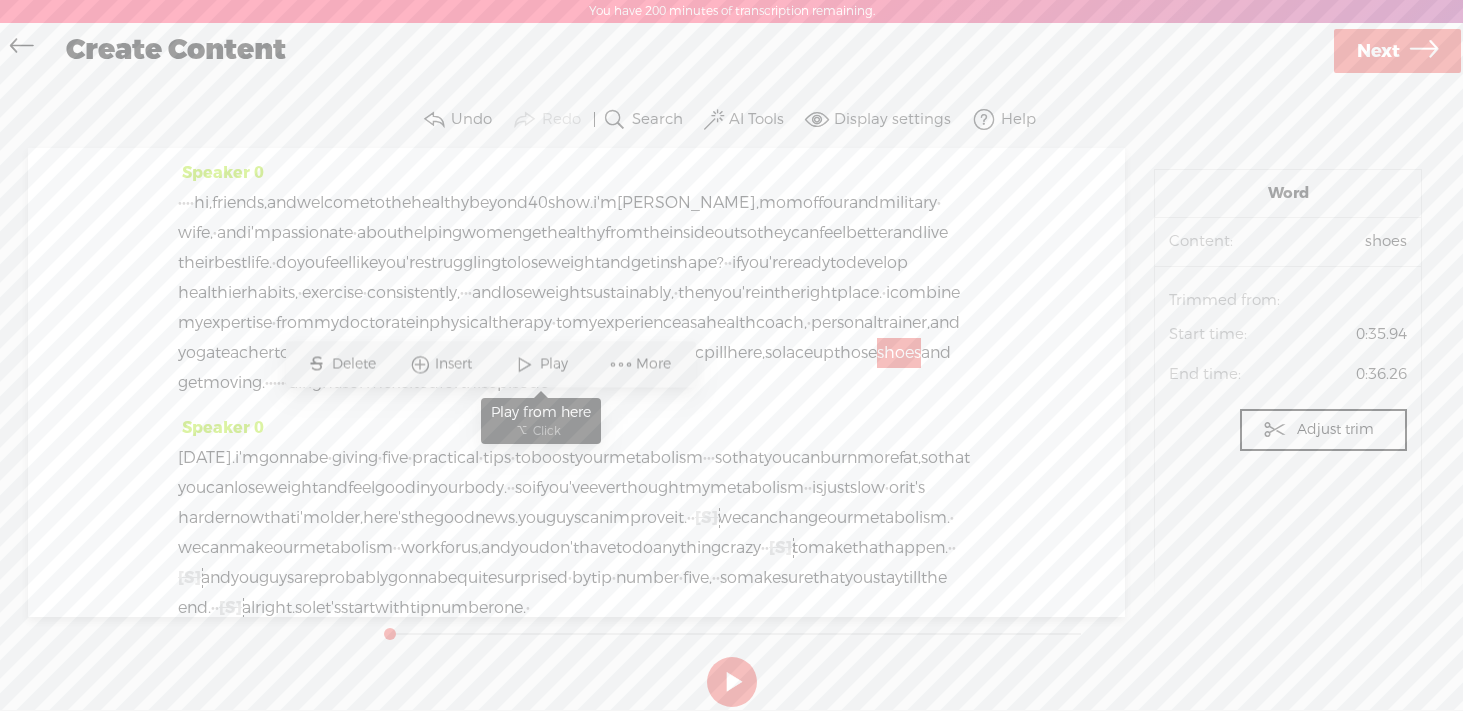 click on "Play" at bounding box center (556, 364) 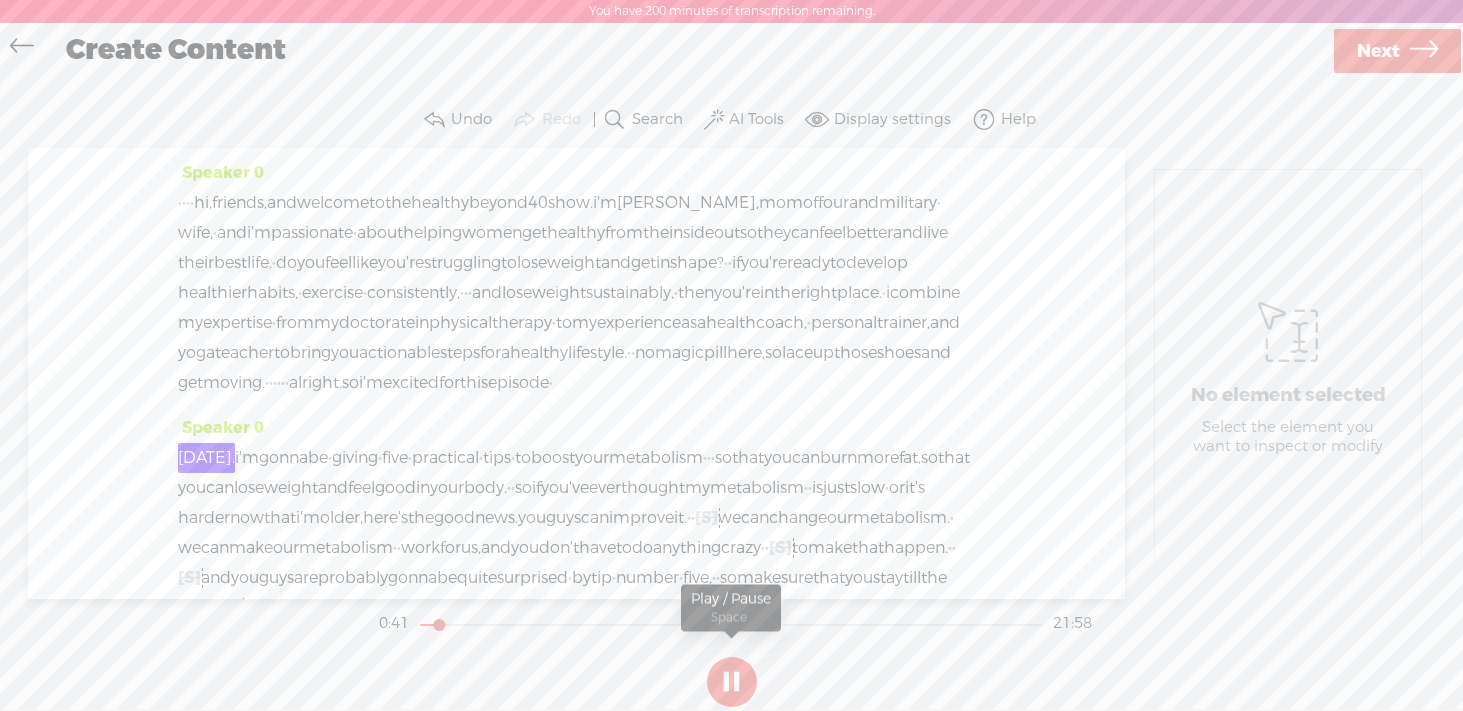 click at bounding box center [732, 682] 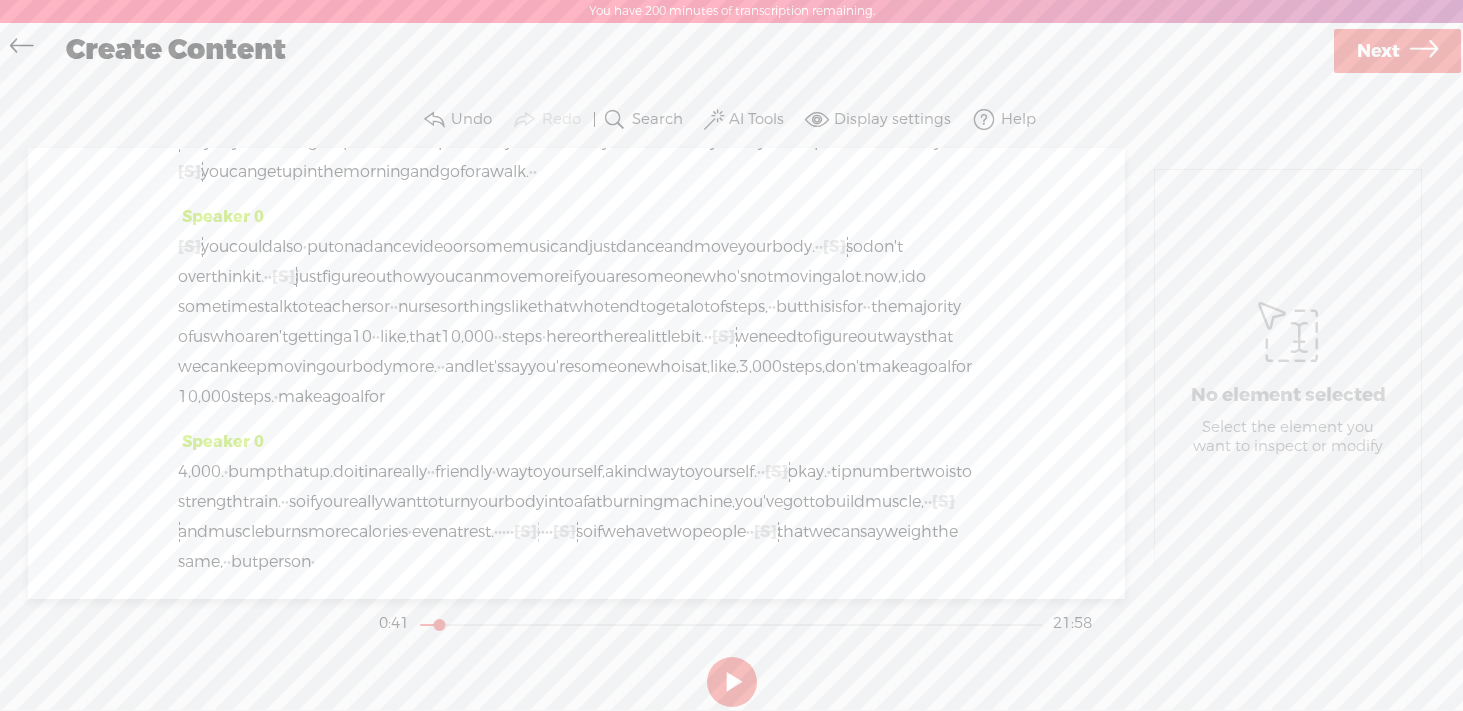 scroll, scrollTop: 1924, scrollLeft: 0, axis: vertical 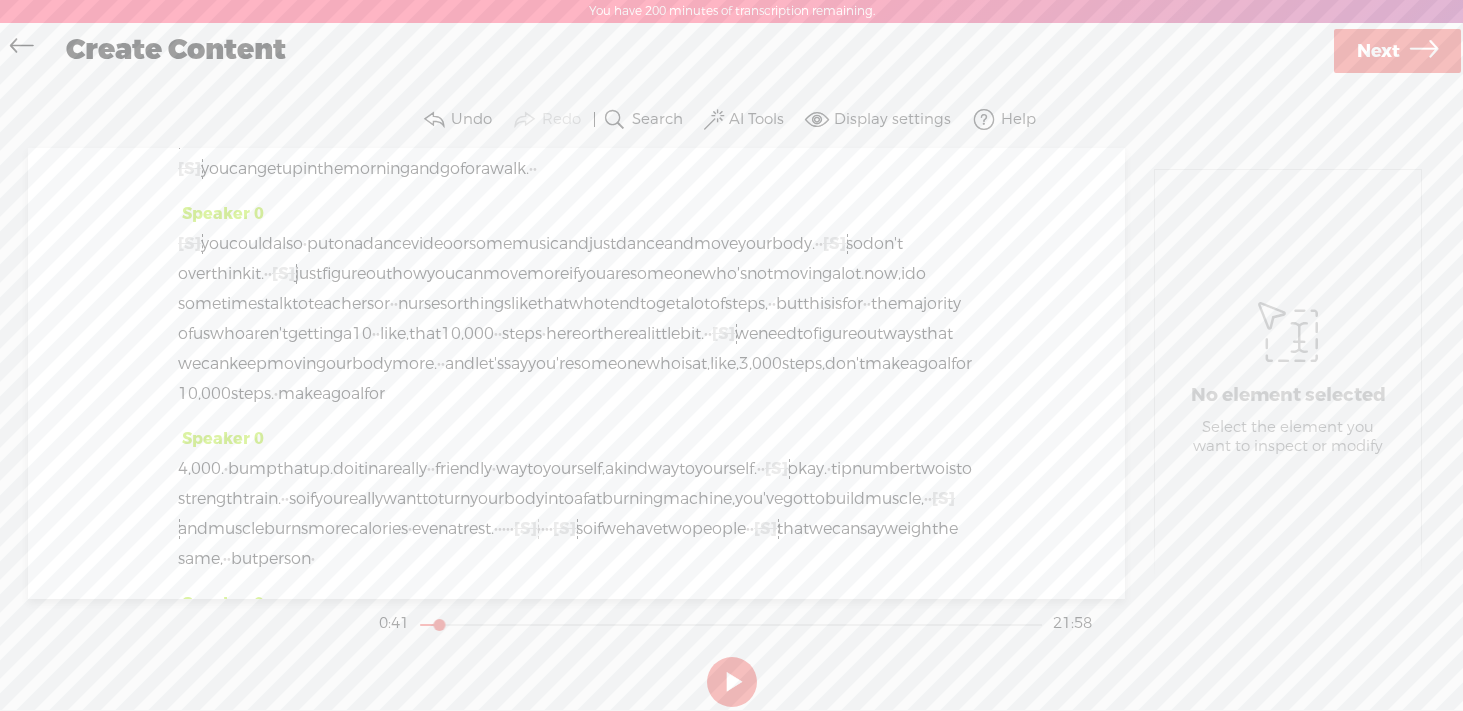 click on "intended" at bounding box center (472, -56) 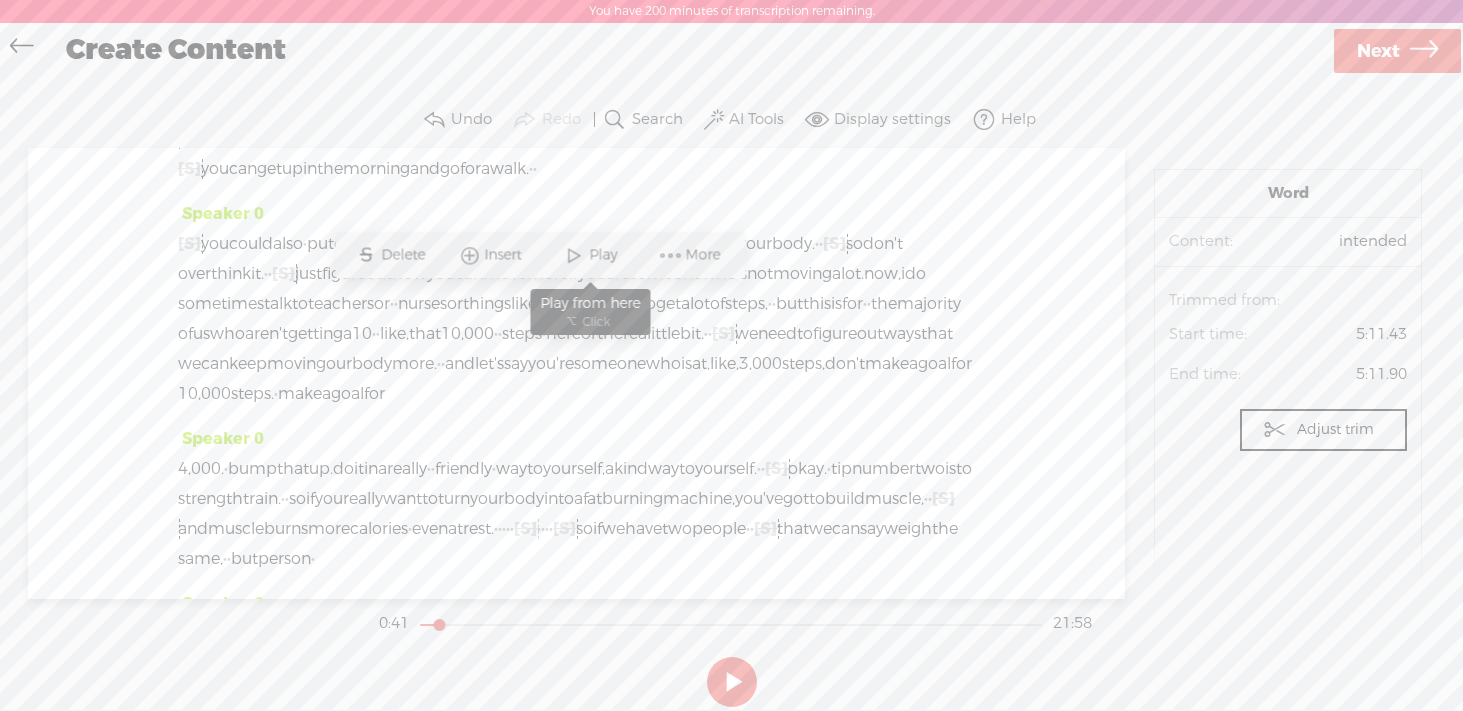 click on "Play" at bounding box center [605, 255] 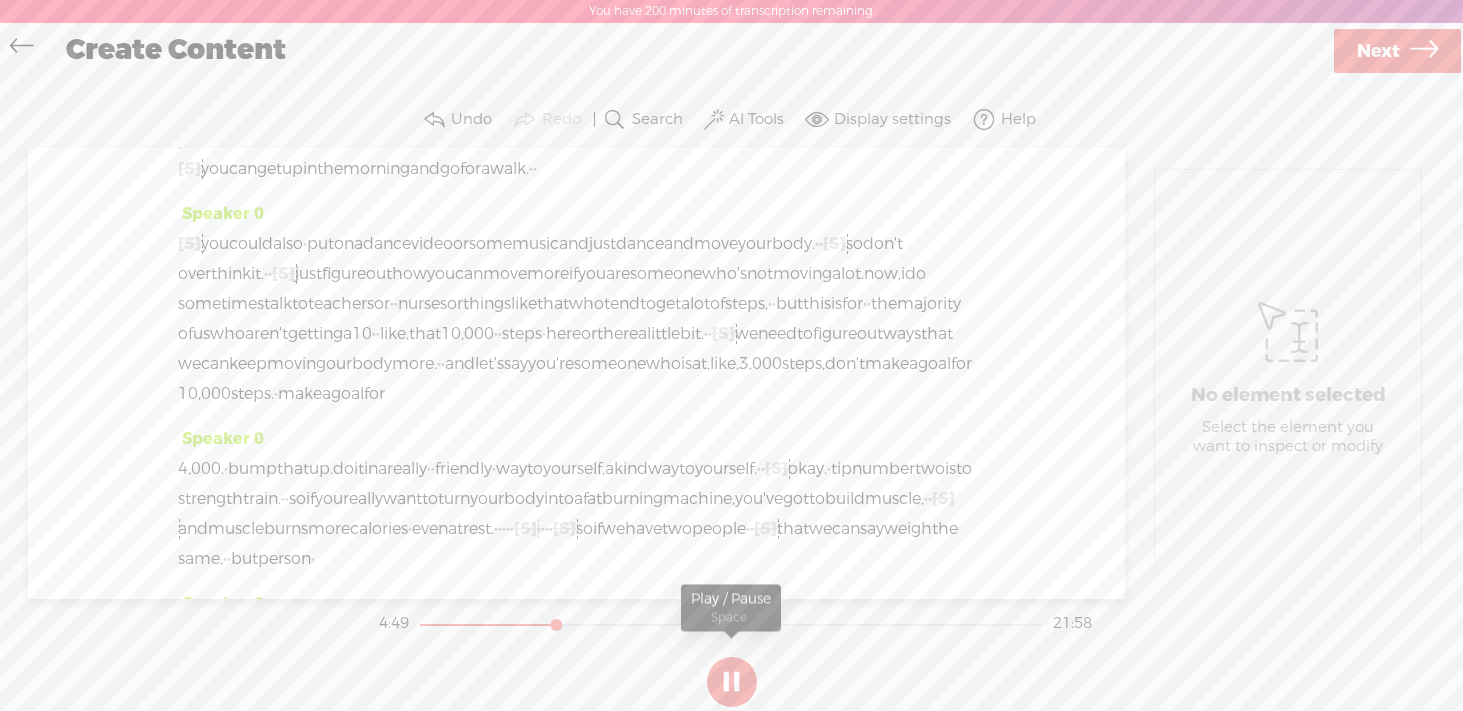 click at bounding box center (732, 682) 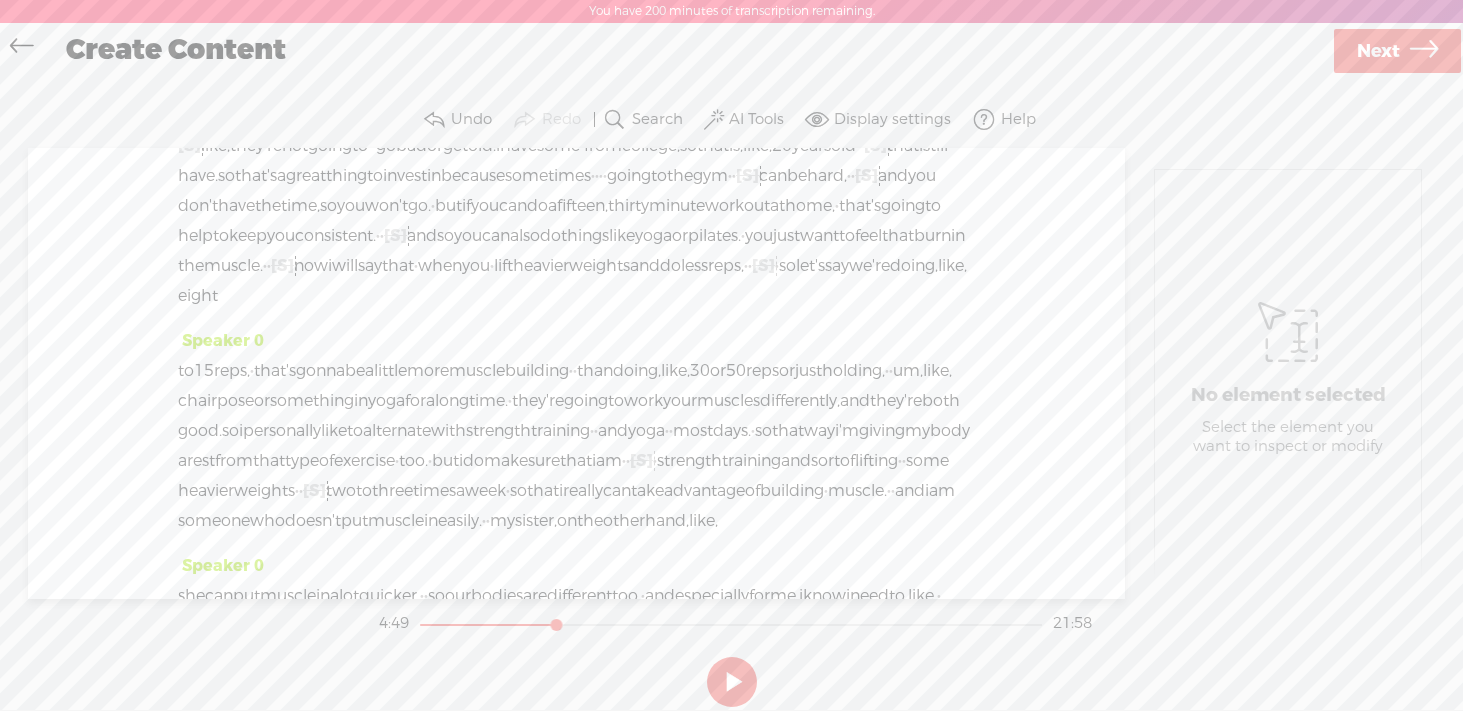 scroll, scrollTop: 2609, scrollLeft: 0, axis: vertical 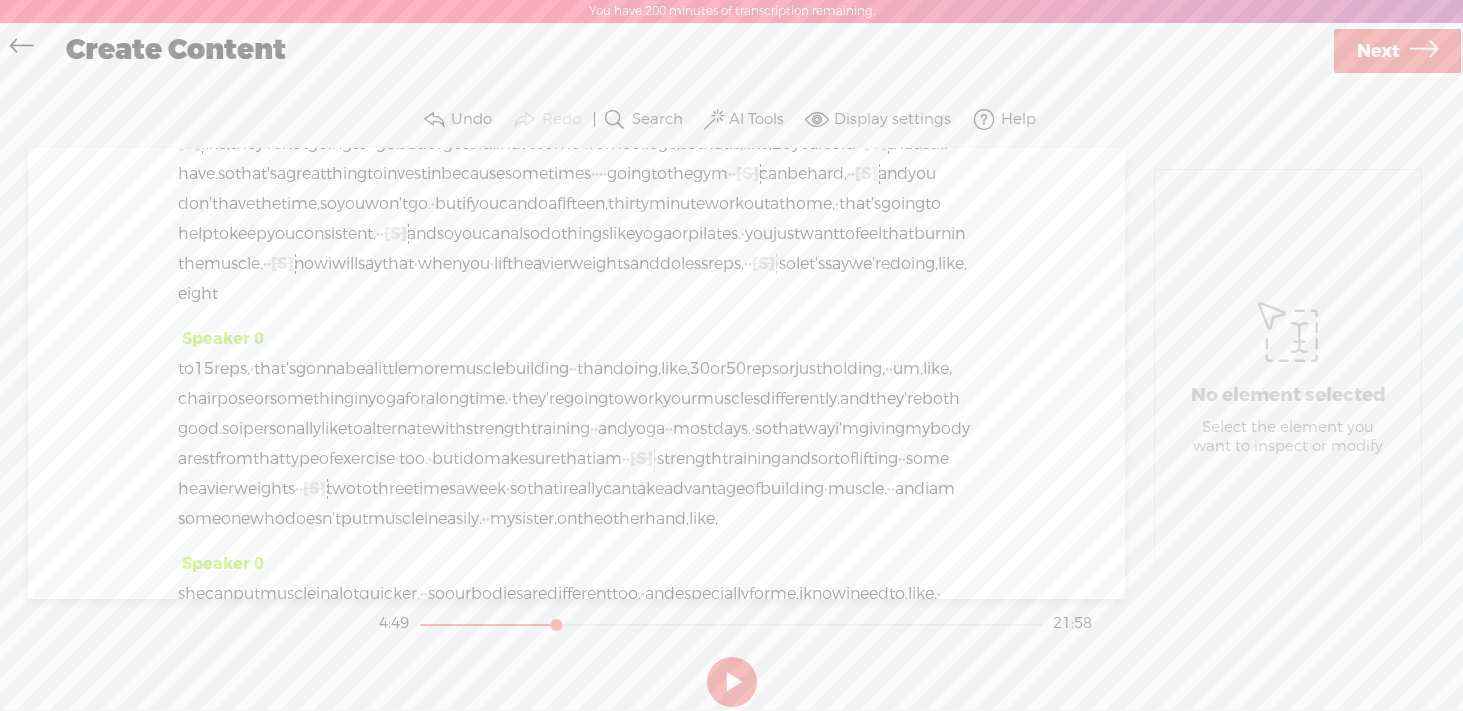 drag, startPoint x: 519, startPoint y: 322, endPoint x: 389, endPoint y: 324, distance: 130.01538 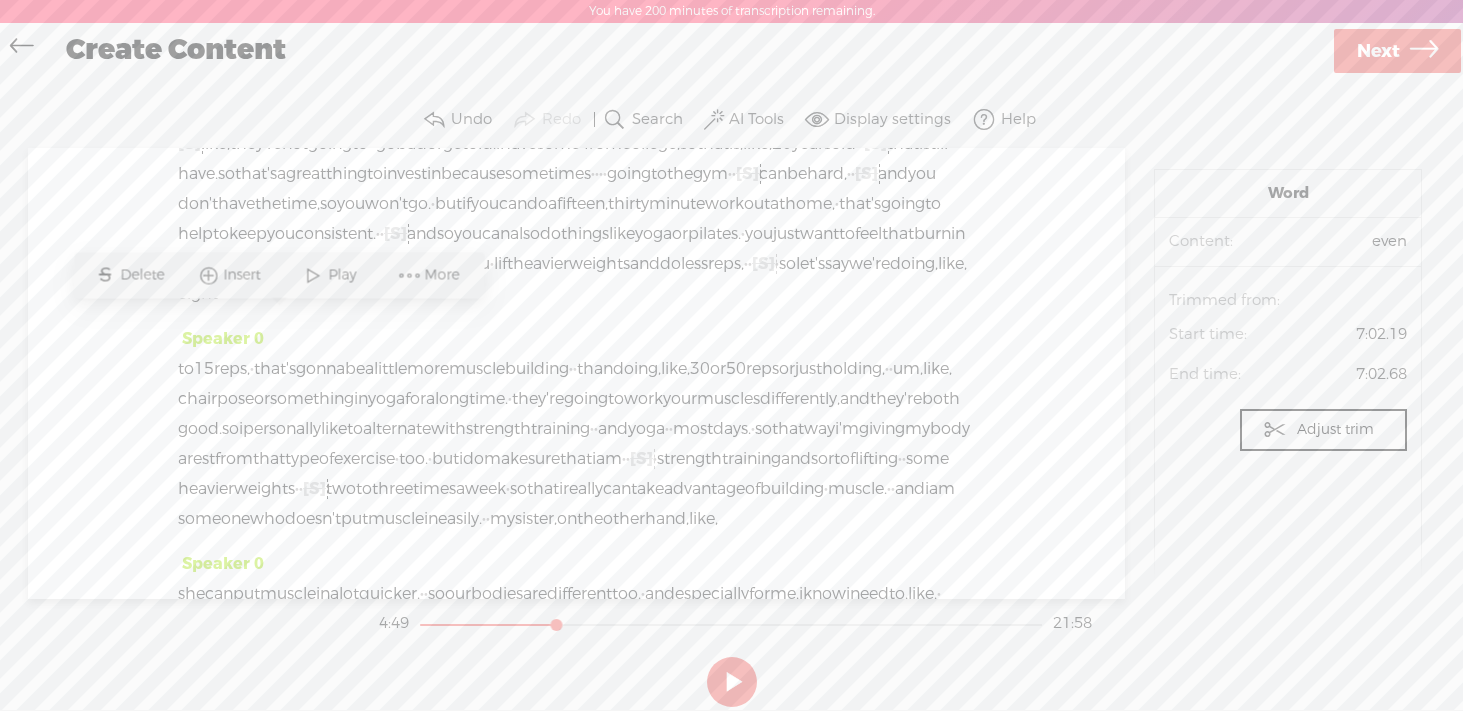 click on "Play" at bounding box center [344, 275] 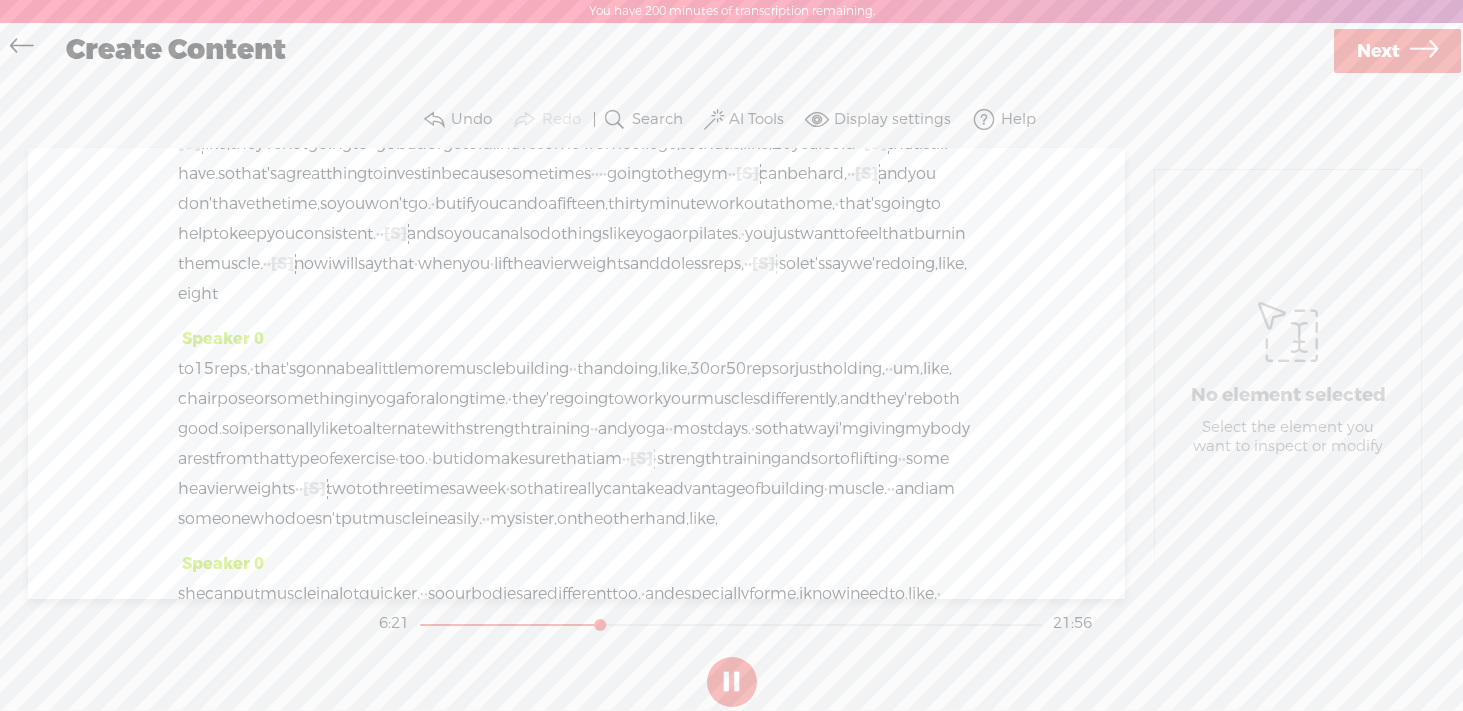 click at bounding box center (732, 682) 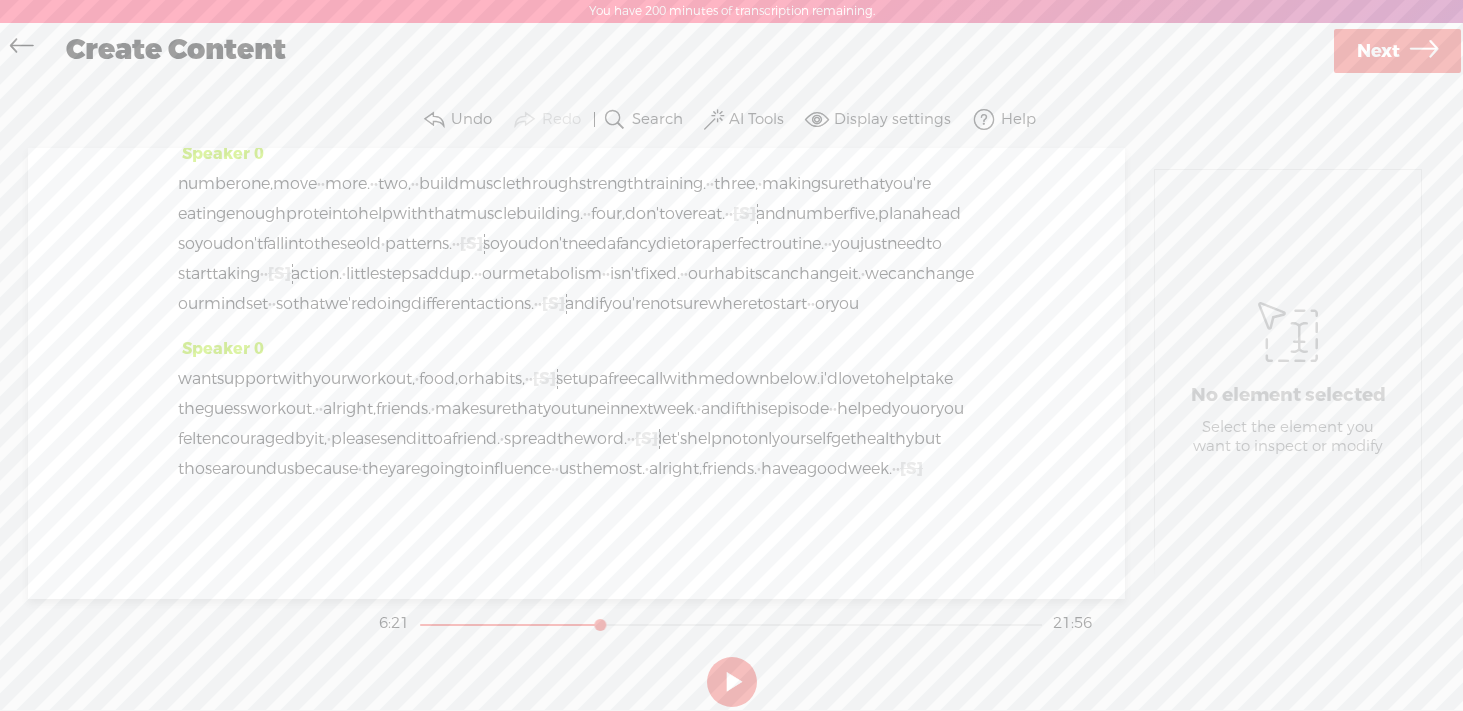 scroll, scrollTop: 7984, scrollLeft: 0, axis: vertical 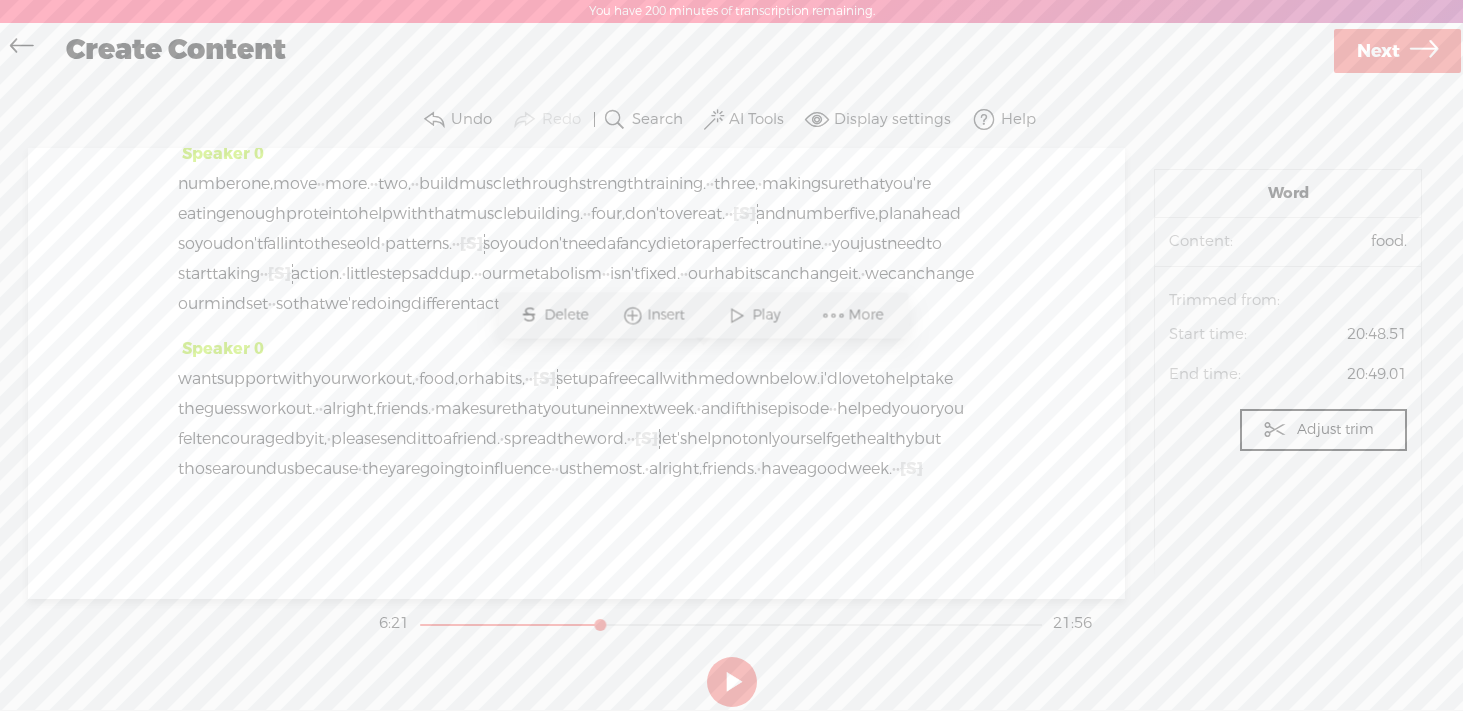 click at bounding box center [737, 315] 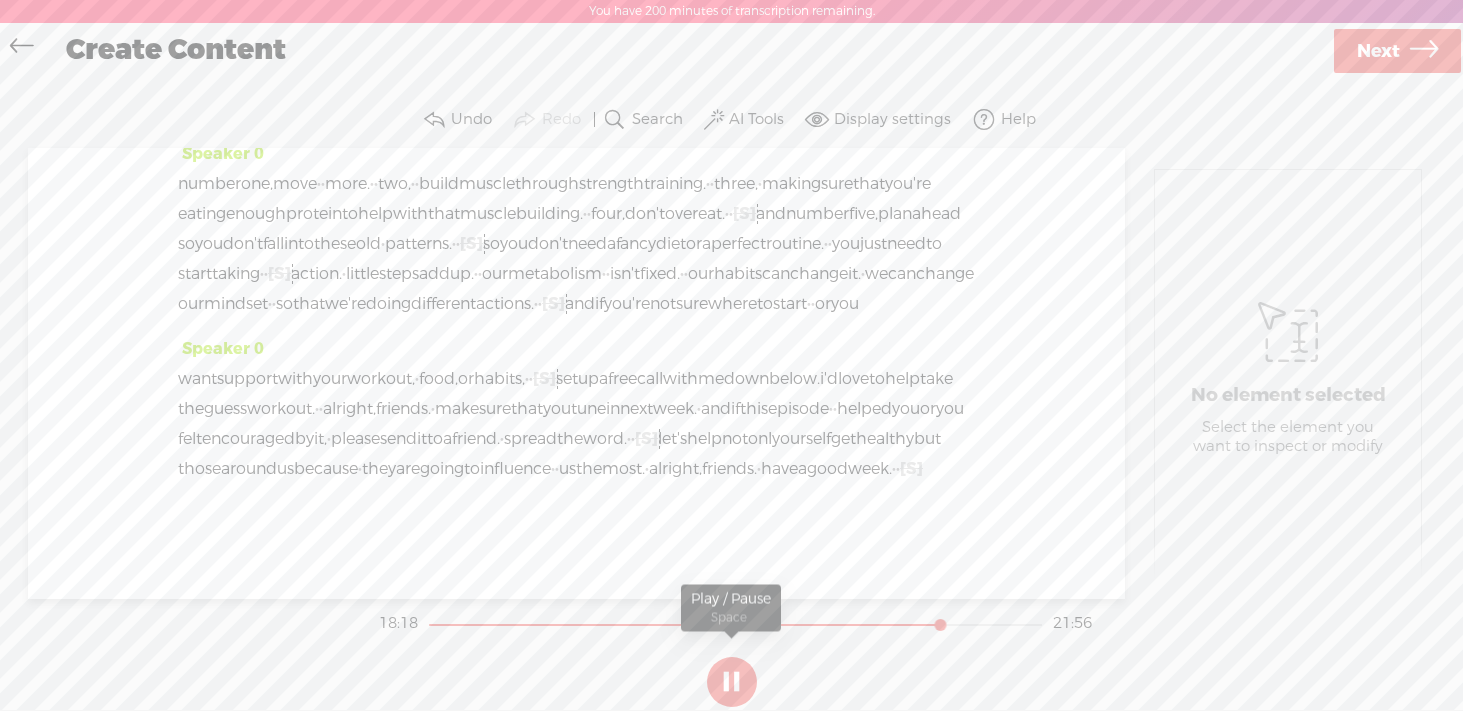 click at bounding box center [732, 682] 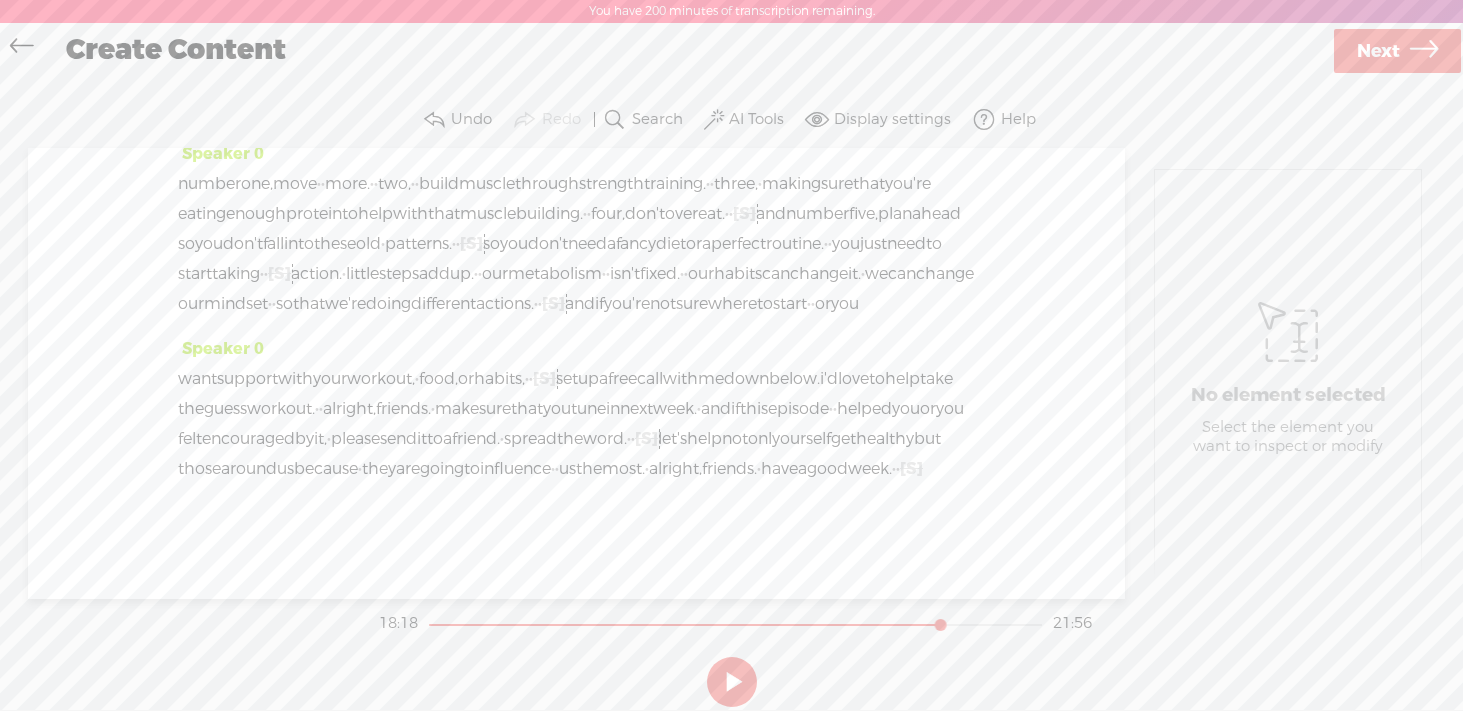scroll, scrollTop: 9573, scrollLeft: 0, axis: vertical 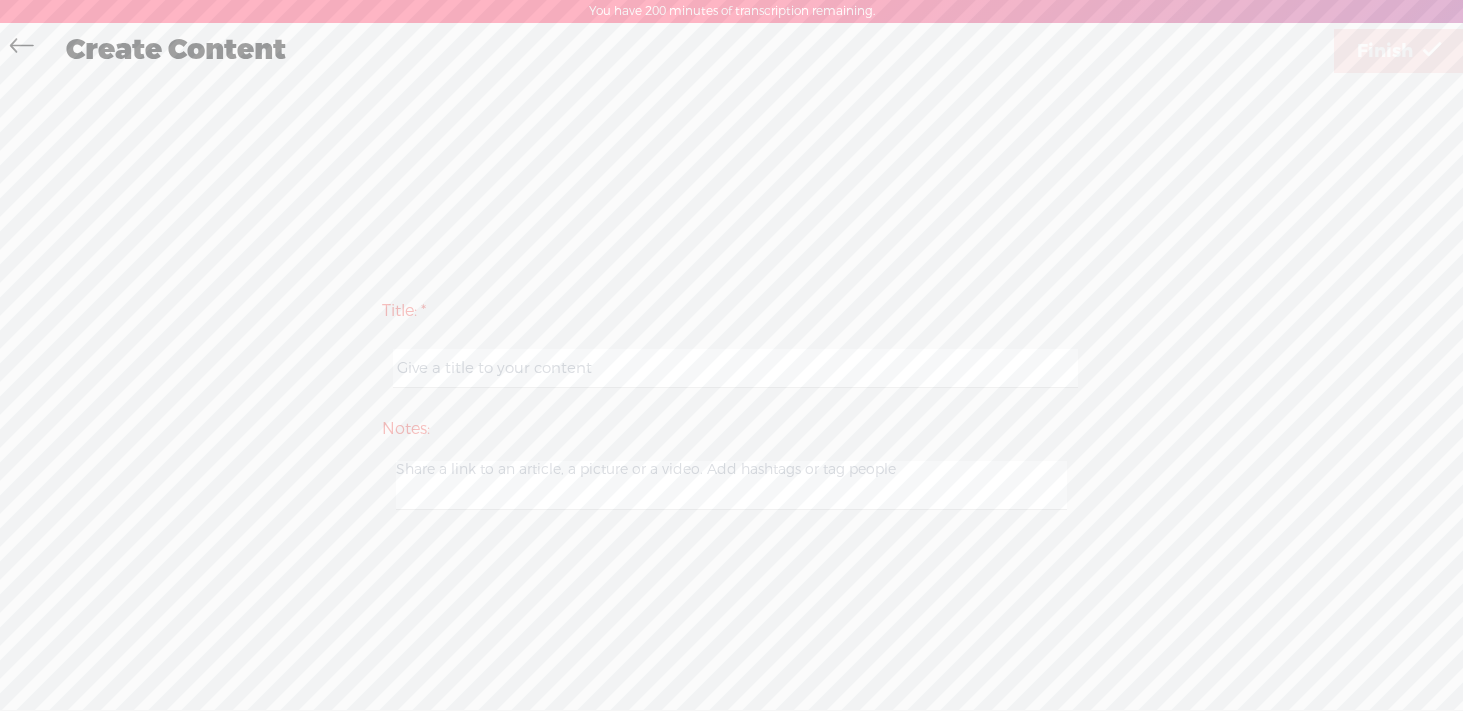 click at bounding box center (735, 368) 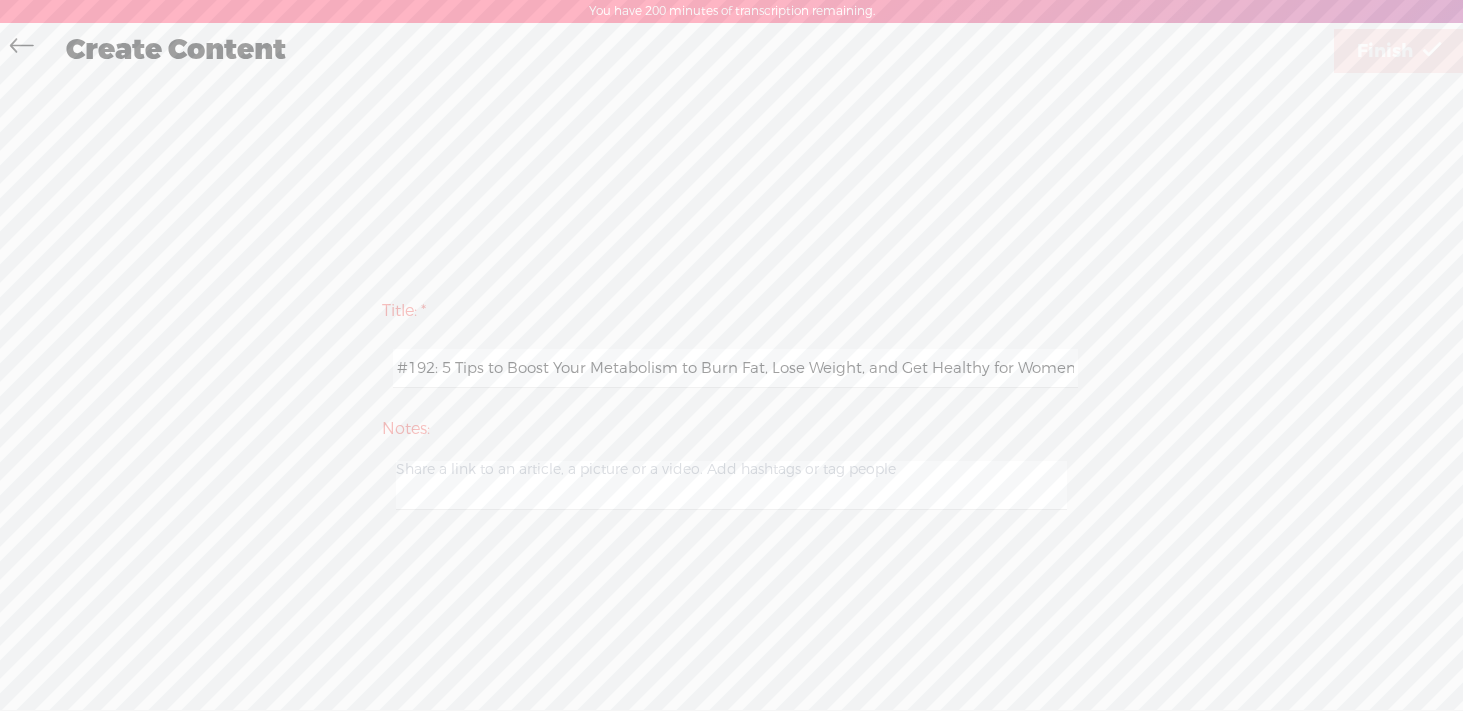 scroll, scrollTop: 0, scrollLeft: 59, axis: horizontal 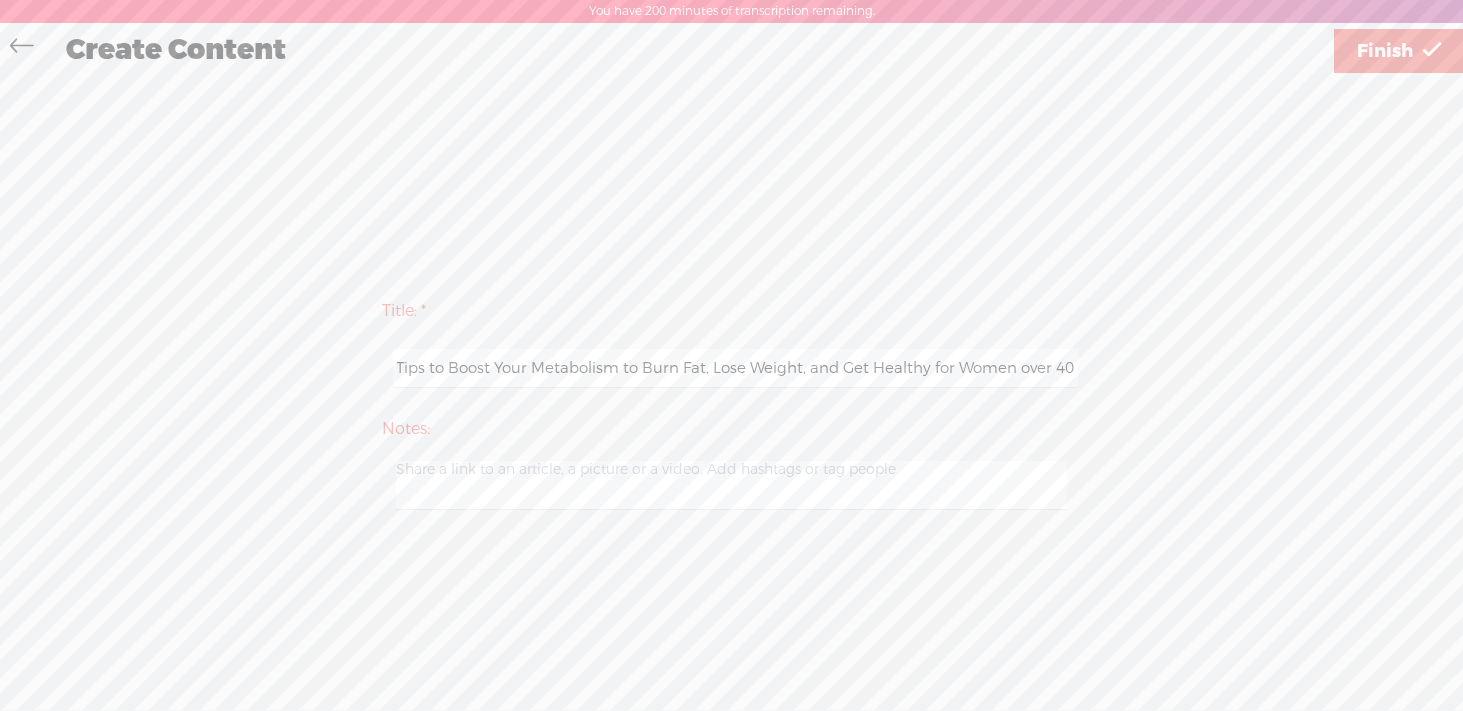 type on "#192: 5 Tips to Boost Your Metabolism to Burn Fat, Lose Weight, and Get Healthy for Women over 40" 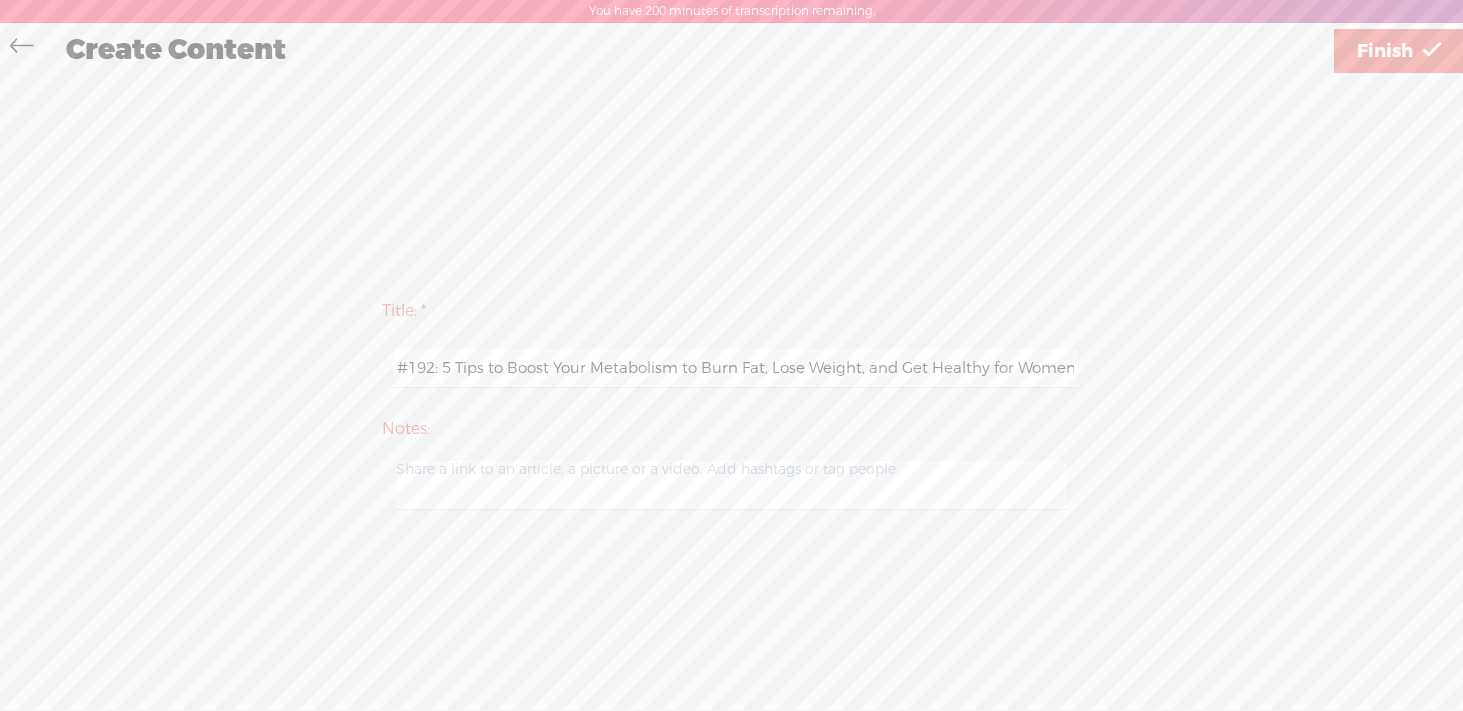 click on "Finish" at bounding box center [1385, 51] 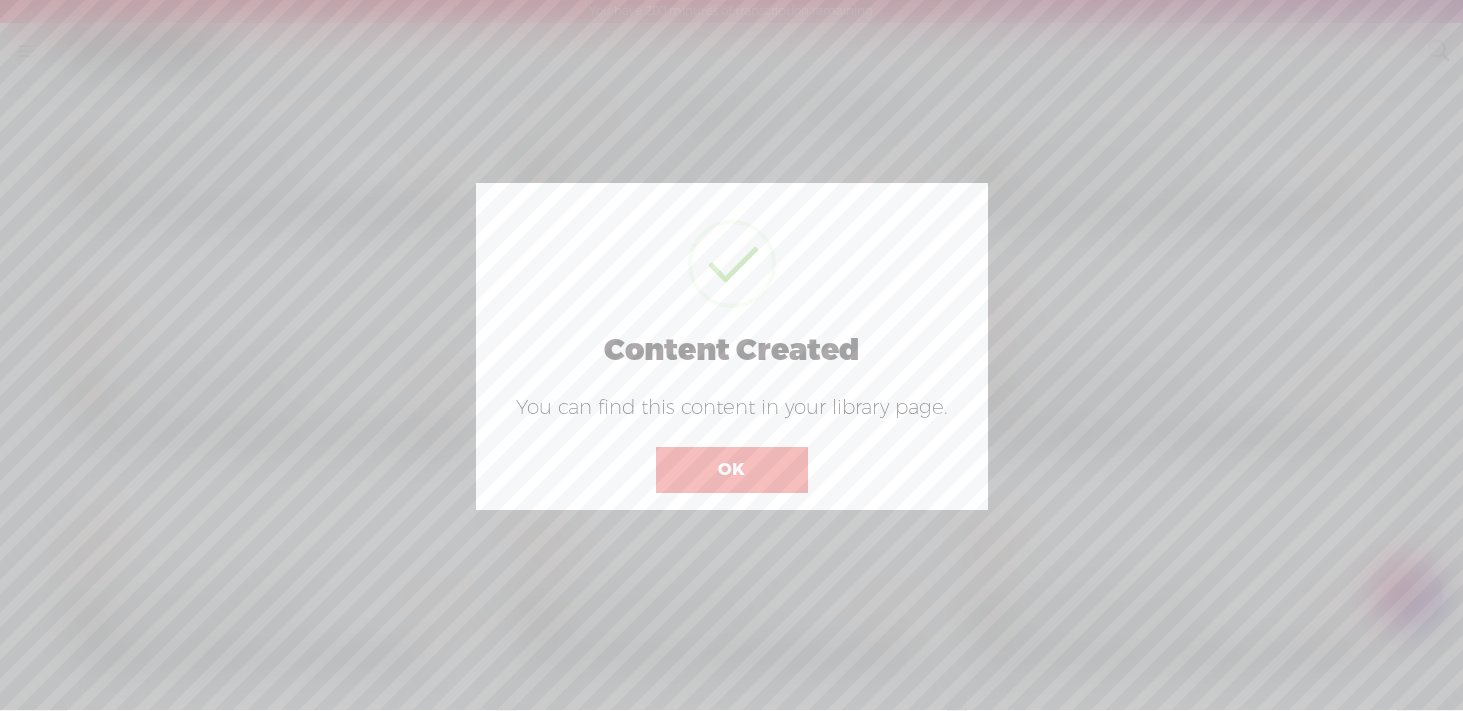 click on "OK" at bounding box center [732, 470] 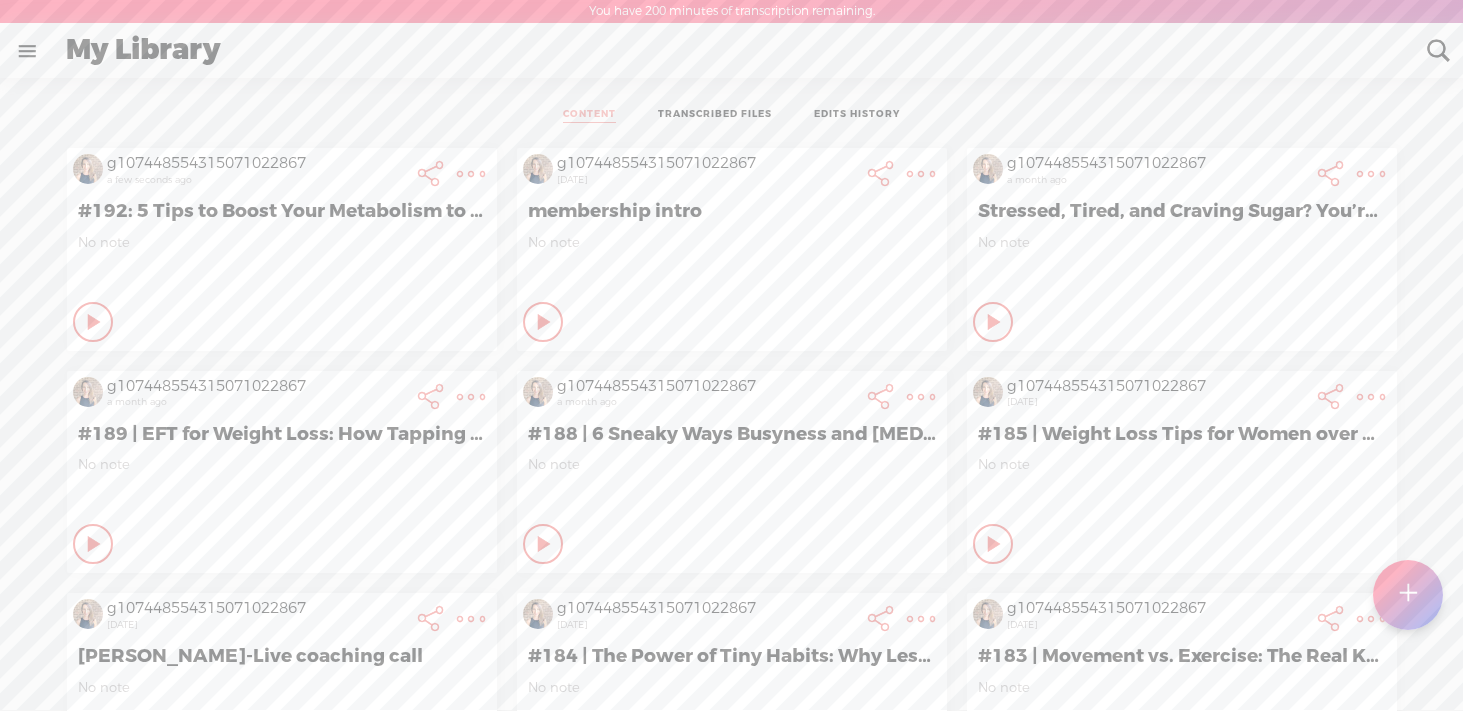click at bounding box center [471, 174] 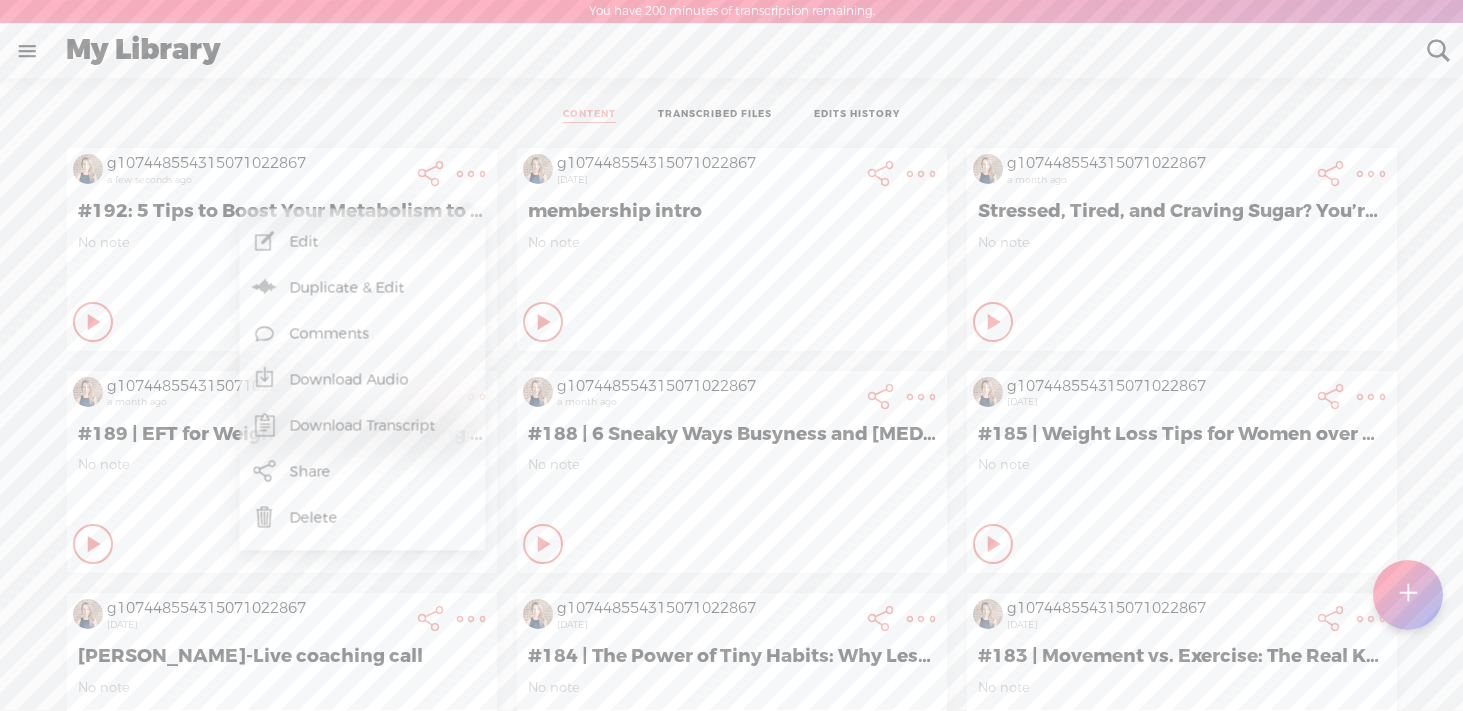 click on "Download Audio" at bounding box center [363, 380] 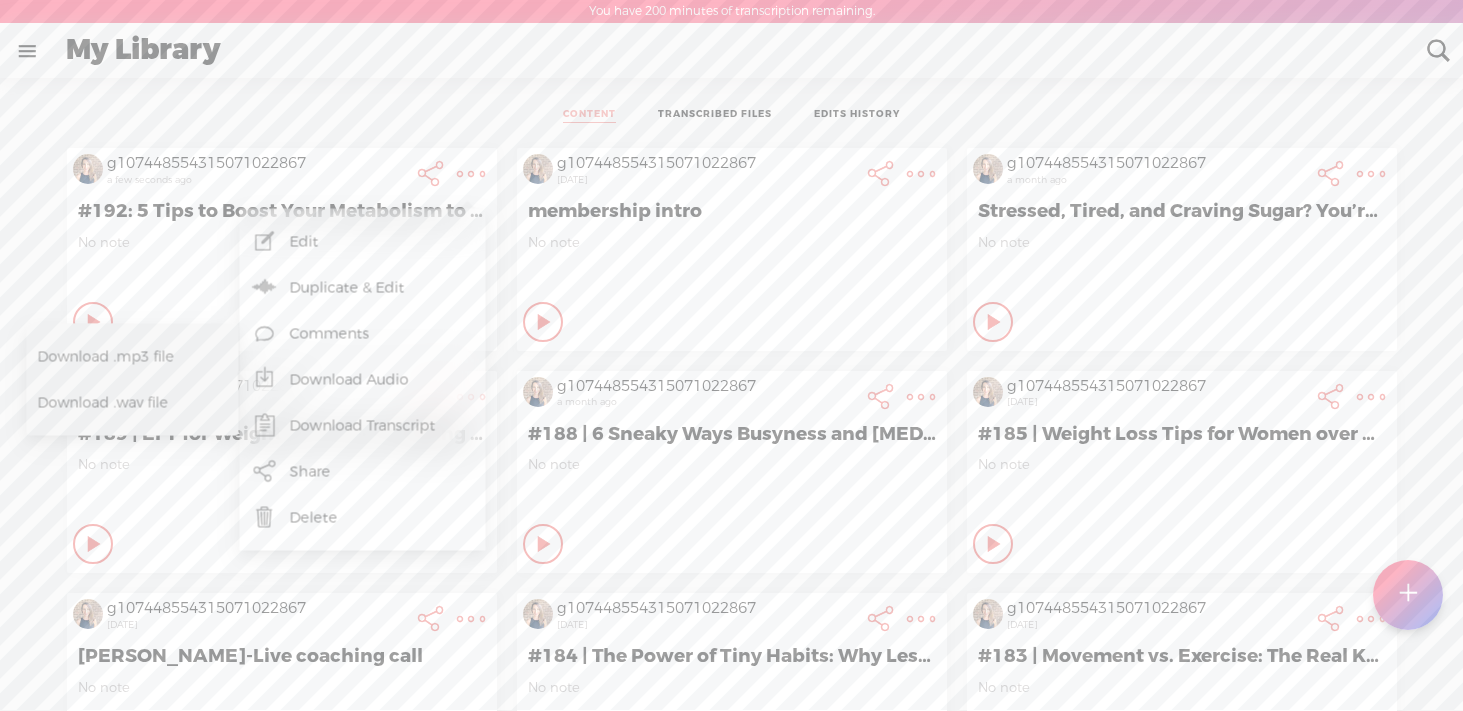 click on "Download .mp3 file" at bounding box center (126, 356) 